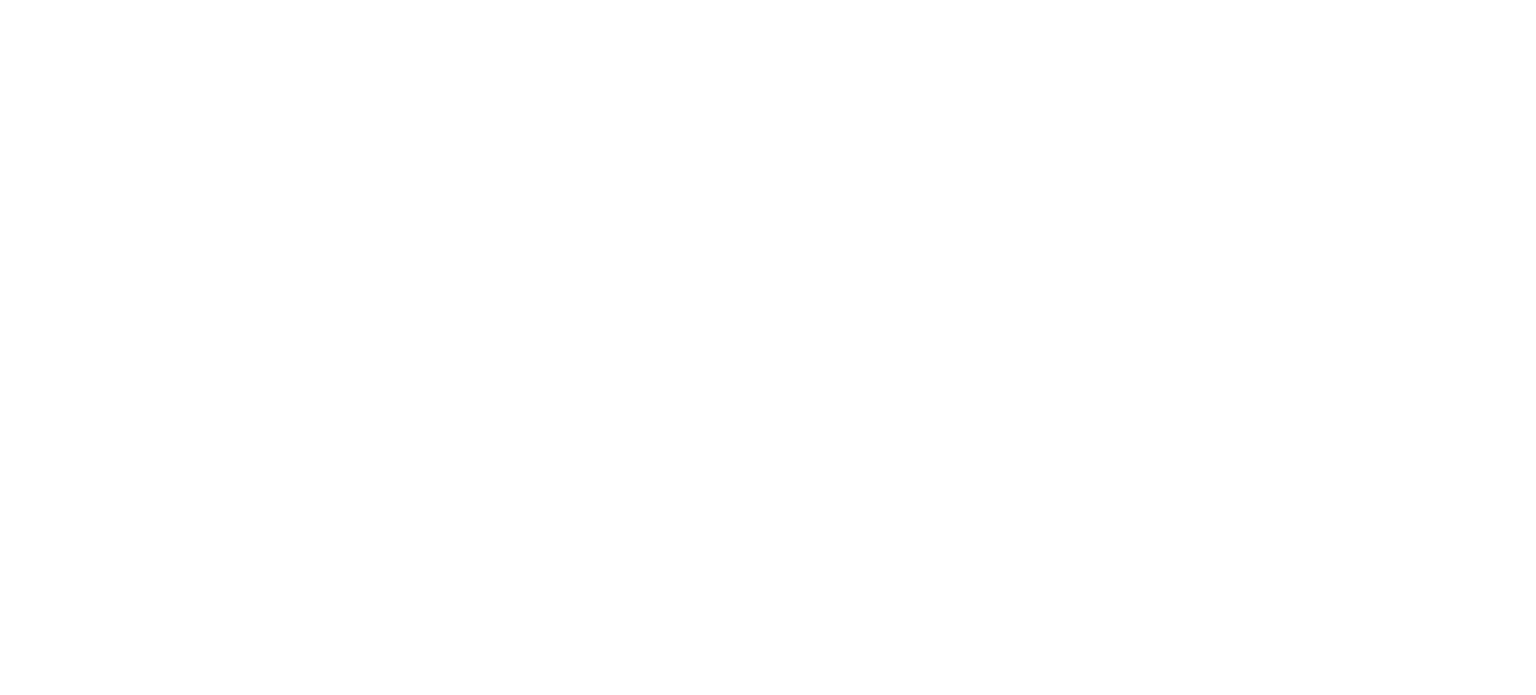 scroll, scrollTop: 0, scrollLeft: 0, axis: both 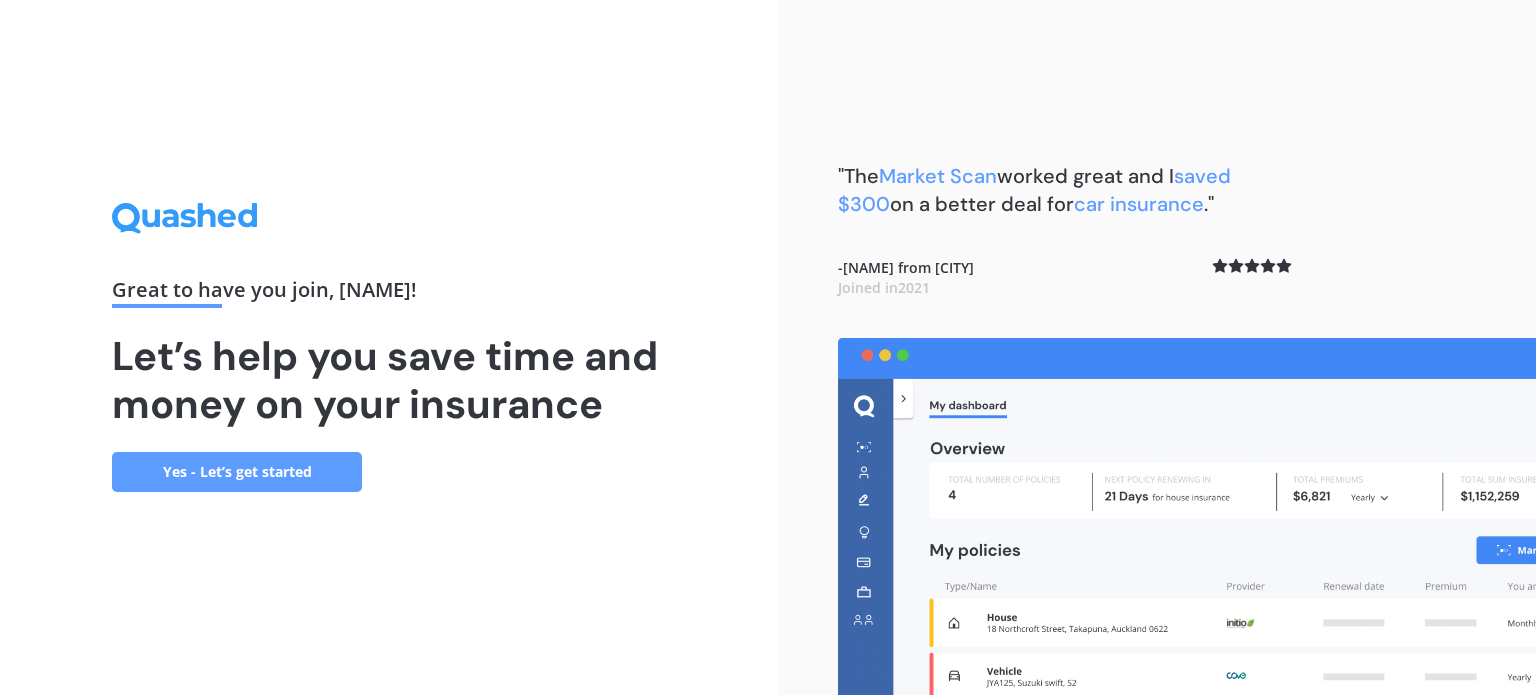 click on "Yes - Let’s get started" at bounding box center [237, 472] 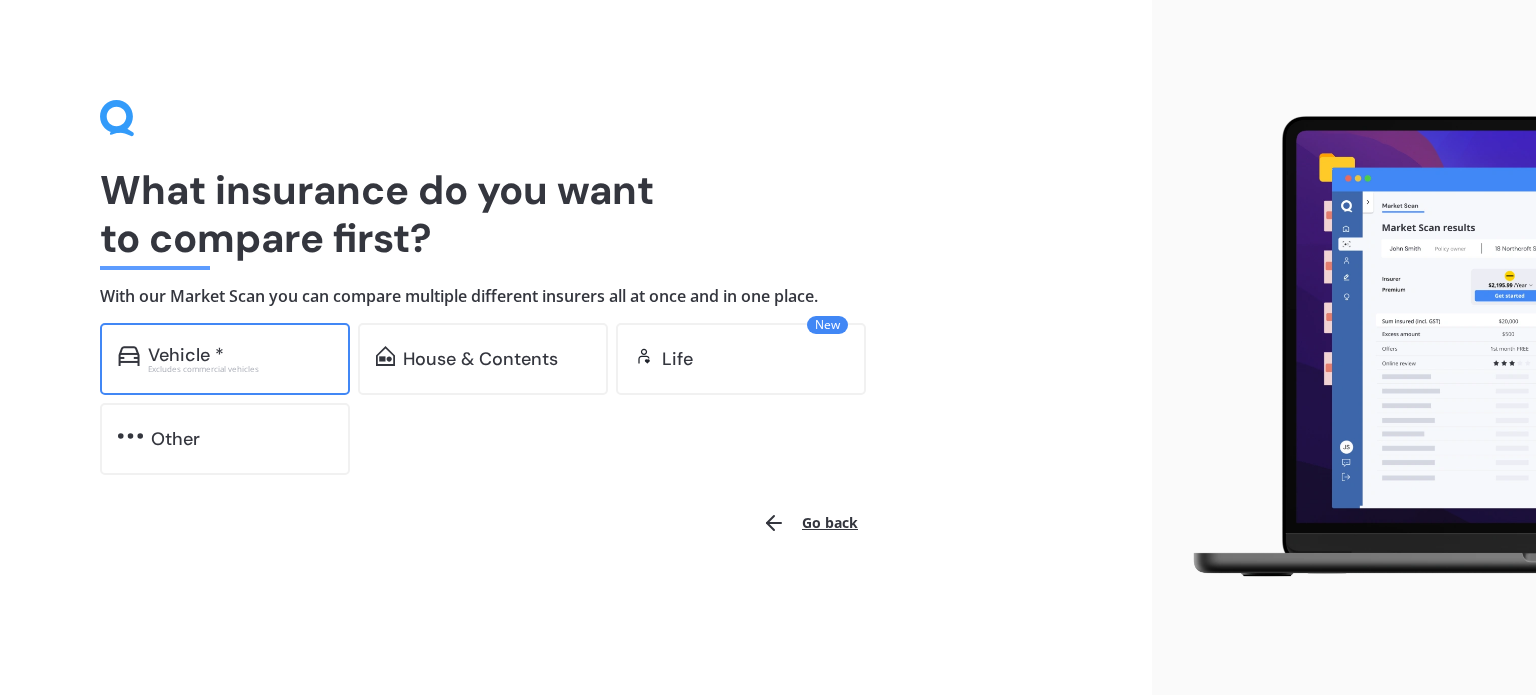 click on "Excludes commercial vehicles" at bounding box center (240, 369) 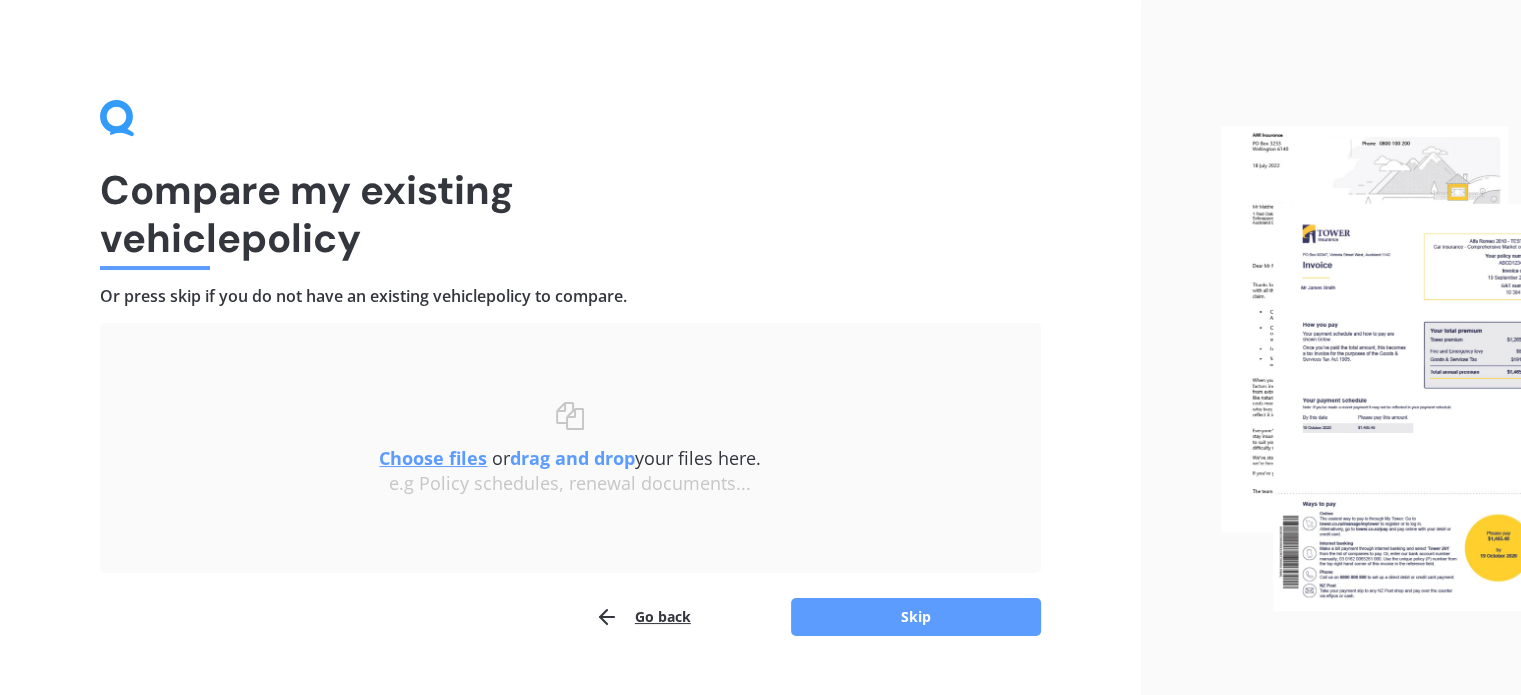 click on "Choose files" at bounding box center [433, 458] 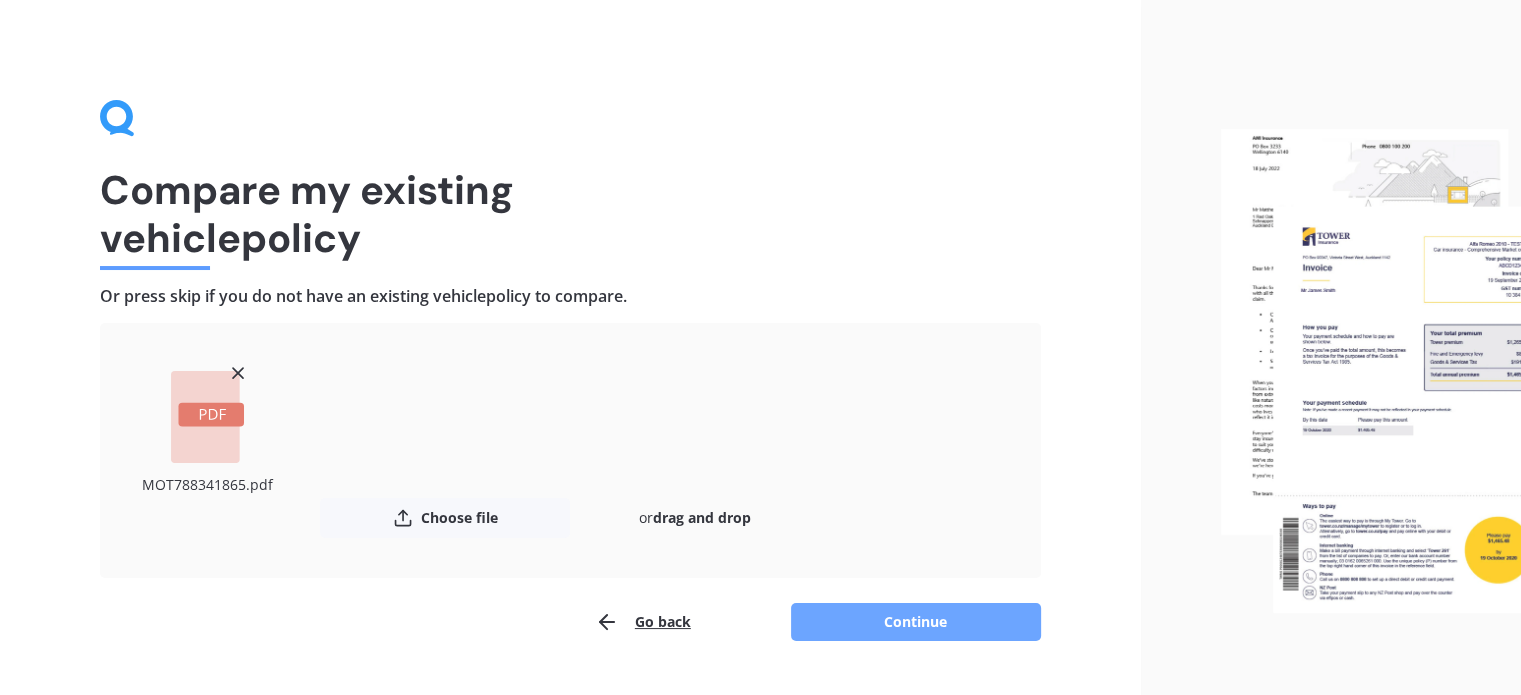 click on "Continue" at bounding box center [916, 622] 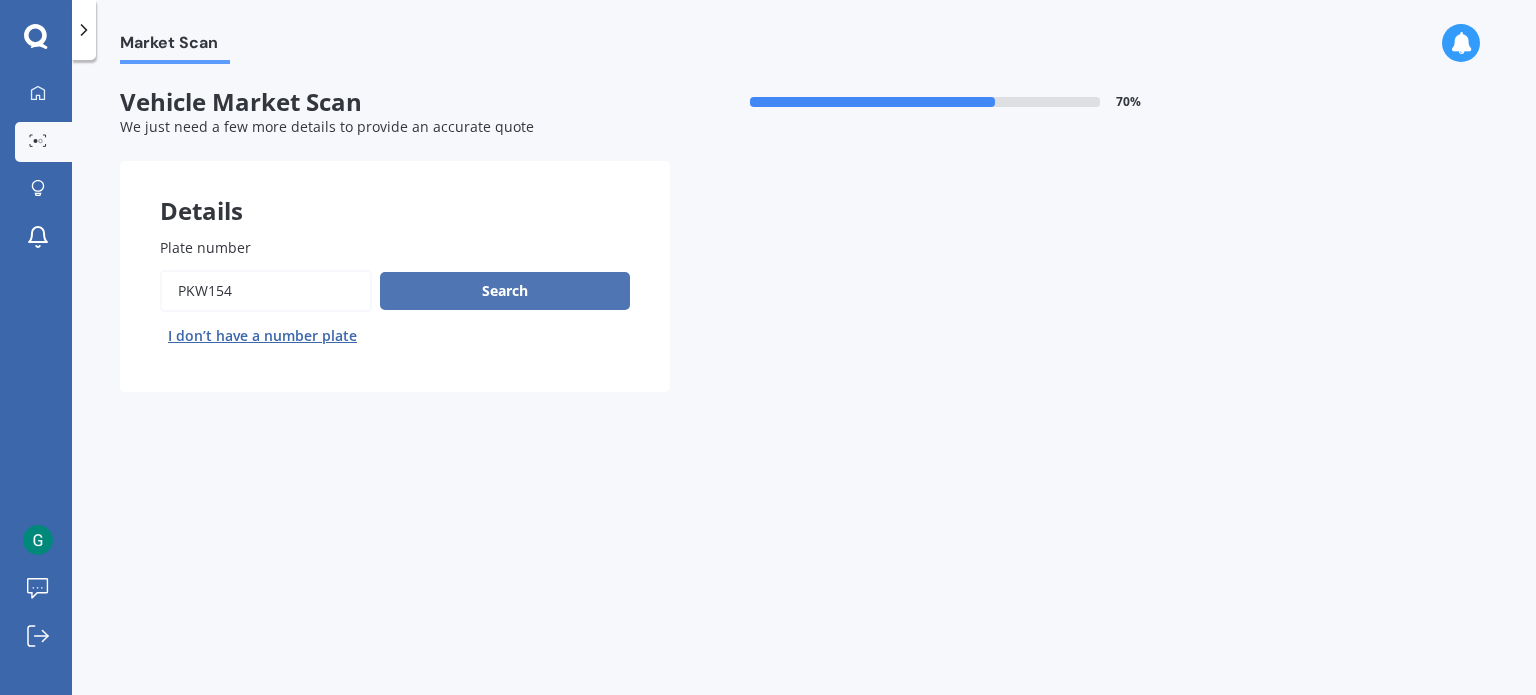 click on "Search" at bounding box center (505, 291) 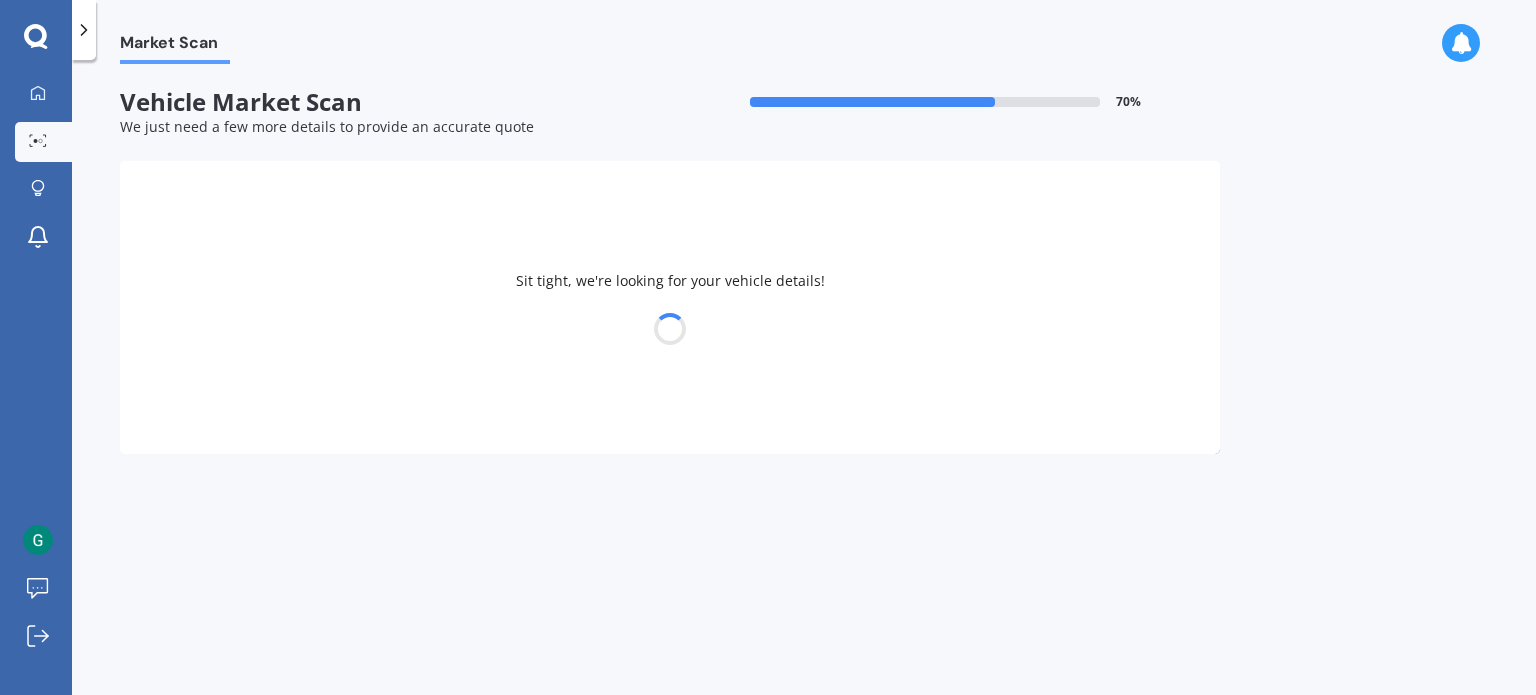 select on "KIA" 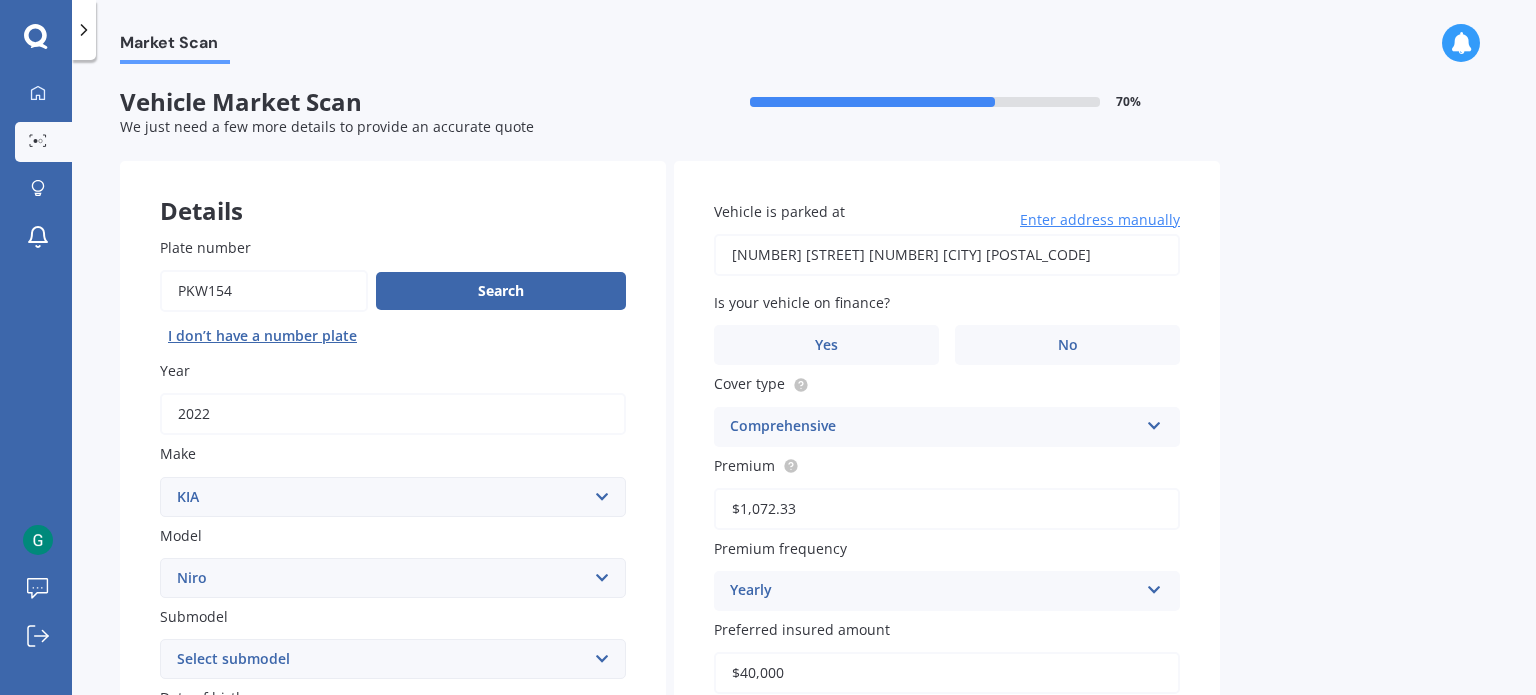click on "[NUMBER] [STREET] [NUMBER] [CITY] [POSTAL_CODE]" at bounding box center [947, 255] 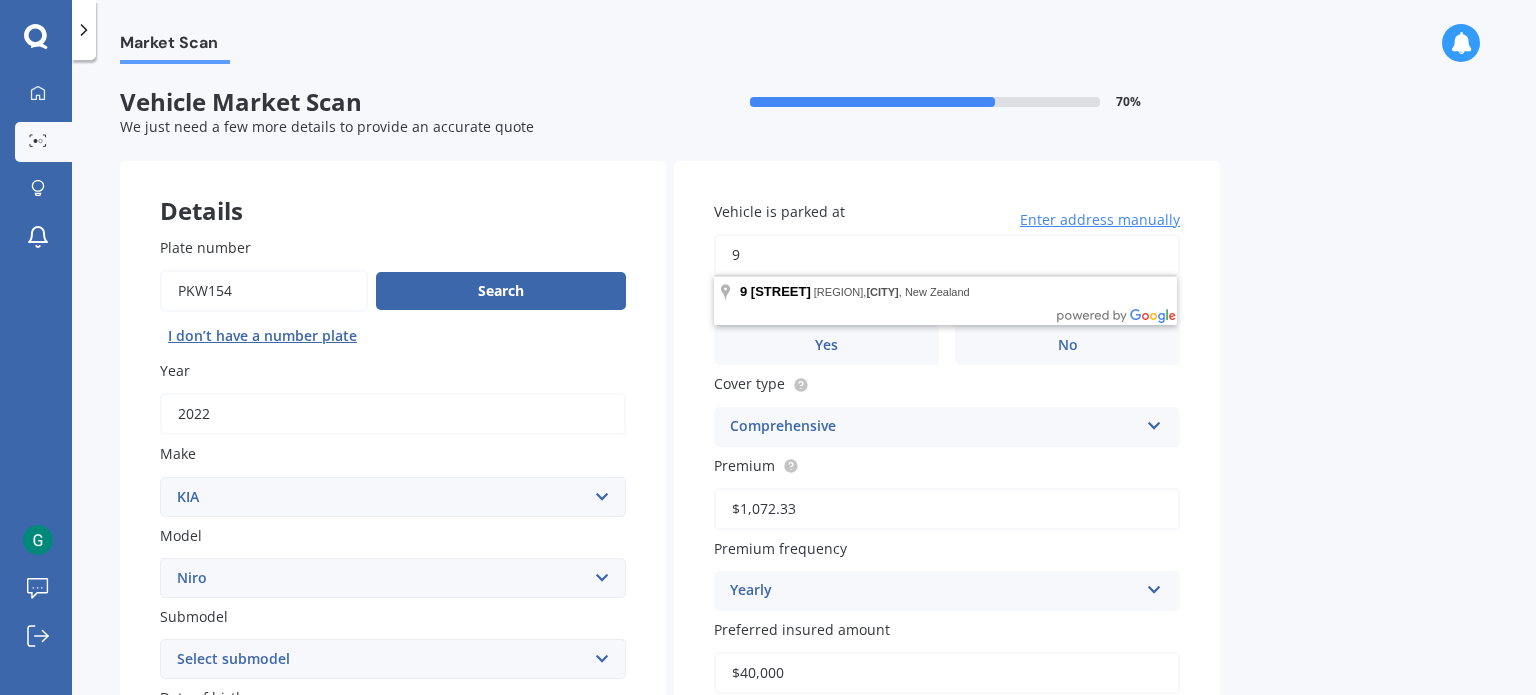 type on "9" 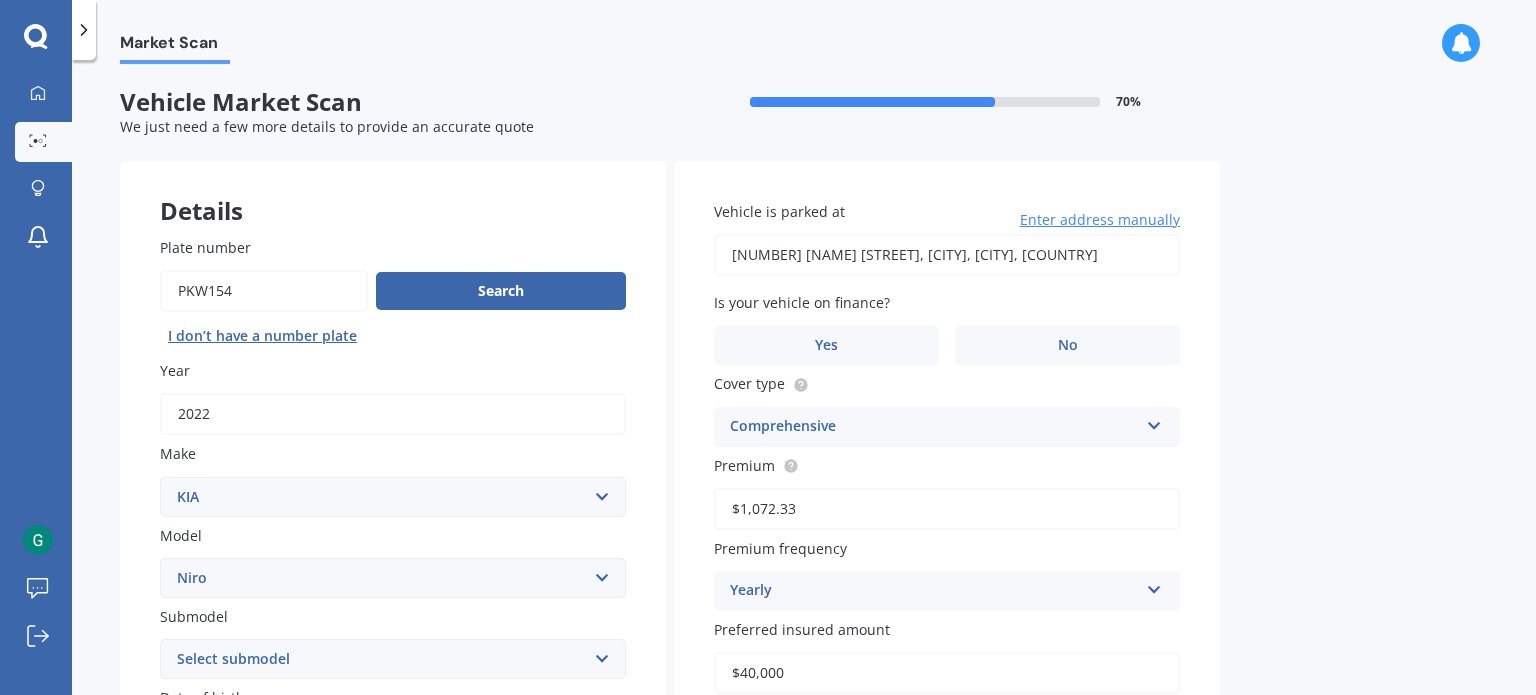 type on "[NUMBER] [NAME] [STREET], [CITY], [CITY] [POSTAL_CODE]" 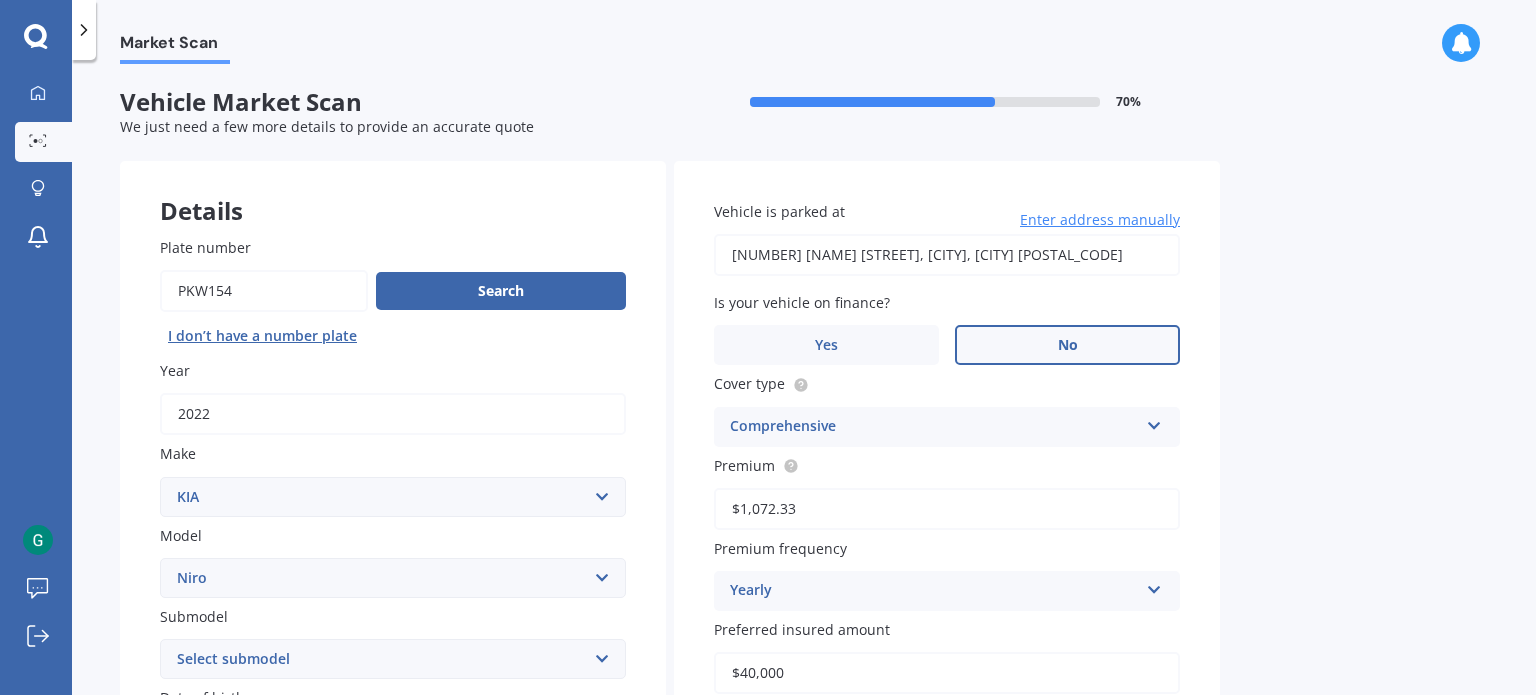 click on "No" at bounding box center [1068, 345] 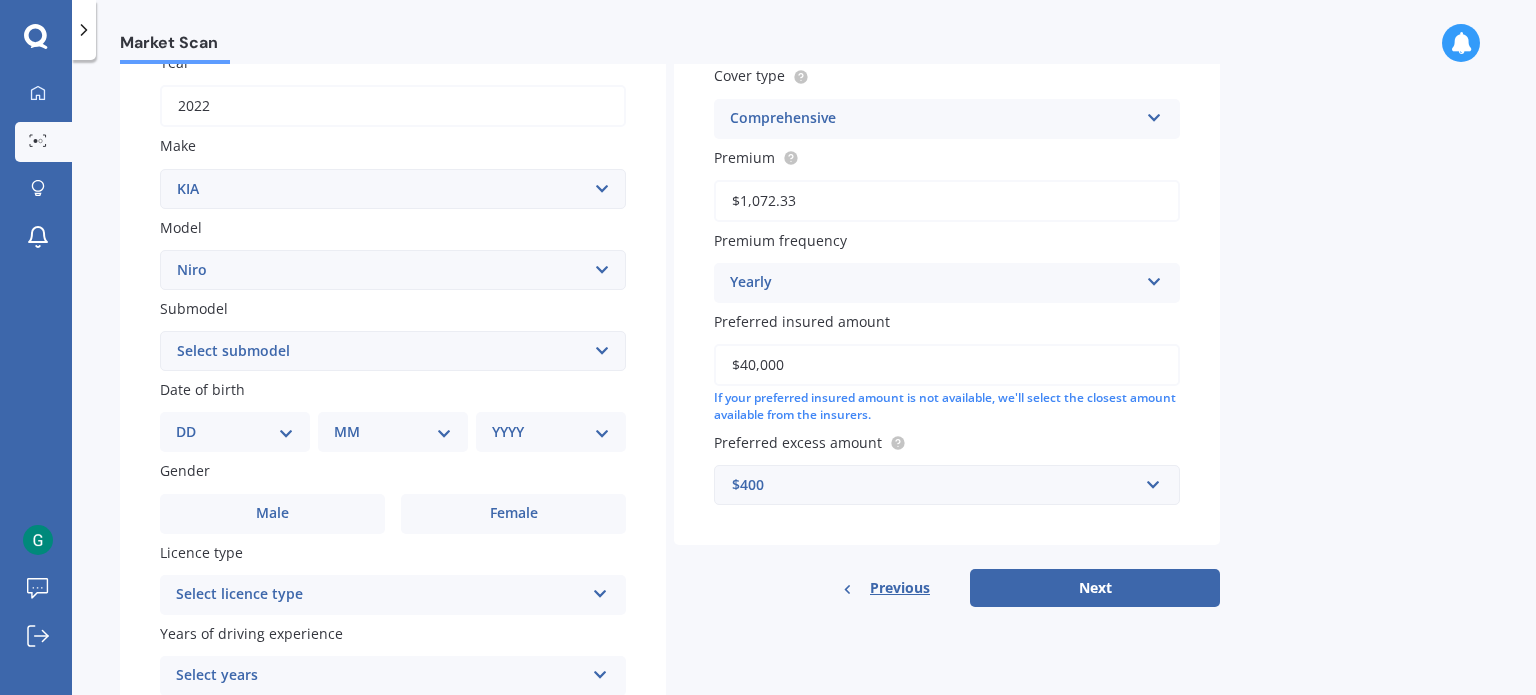 scroll, scrollTop: 322, scrollLeft: 0, axis: vertical 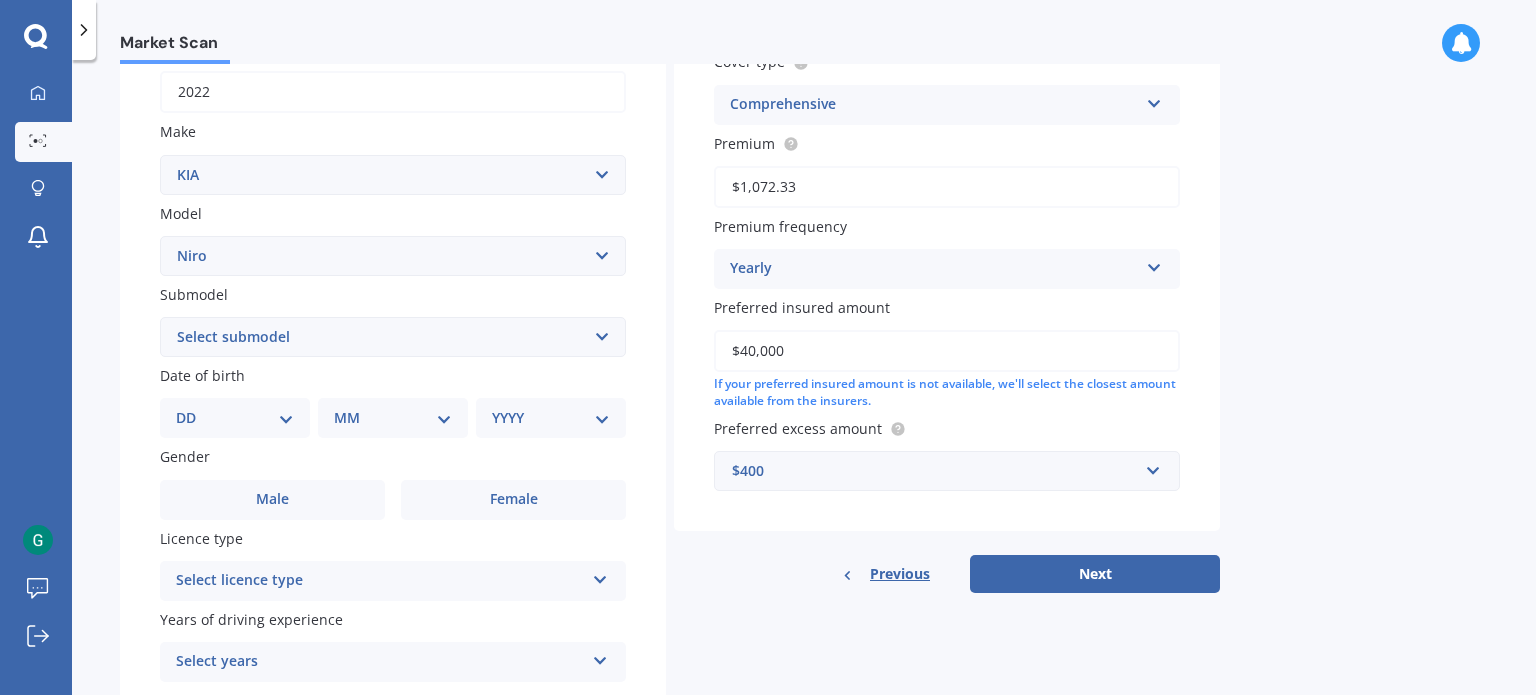click on "$40,000" at bounding box center [947, 351] 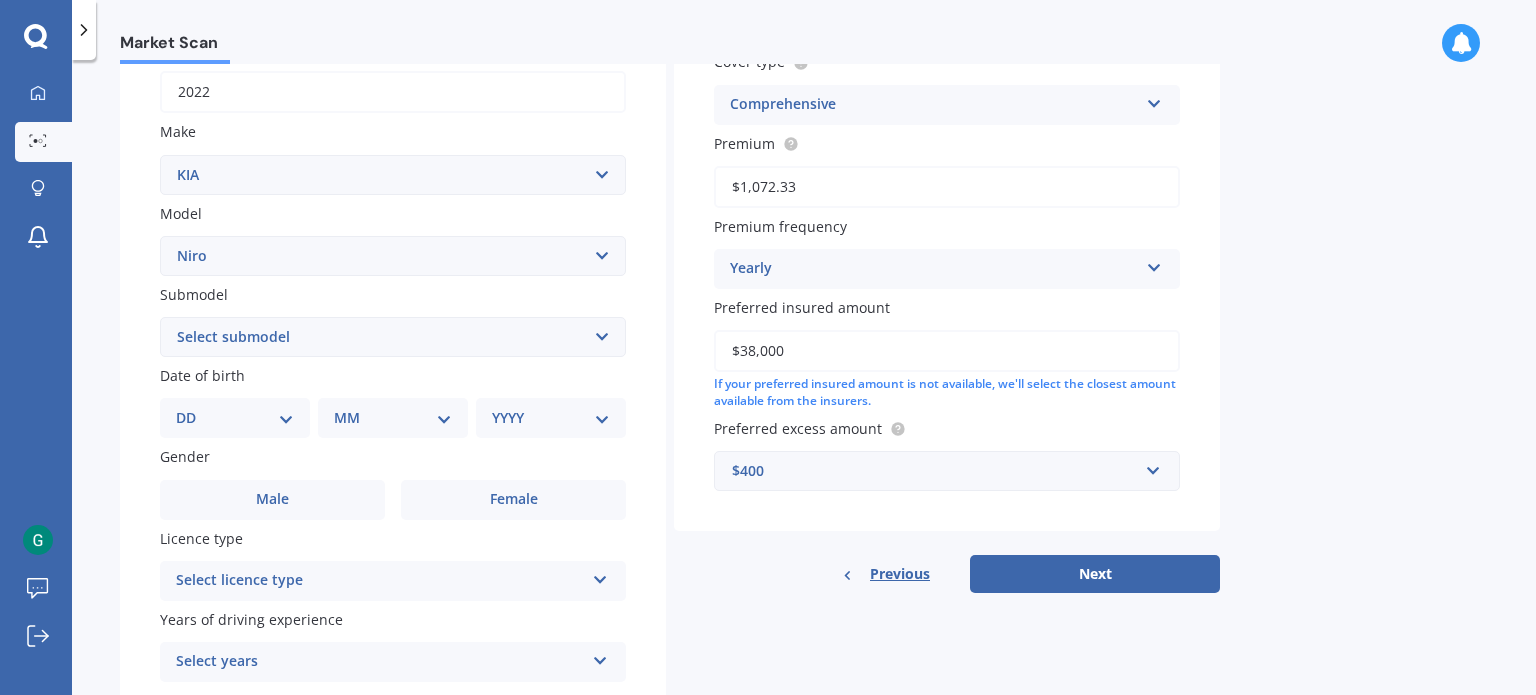 type on "$38,000" 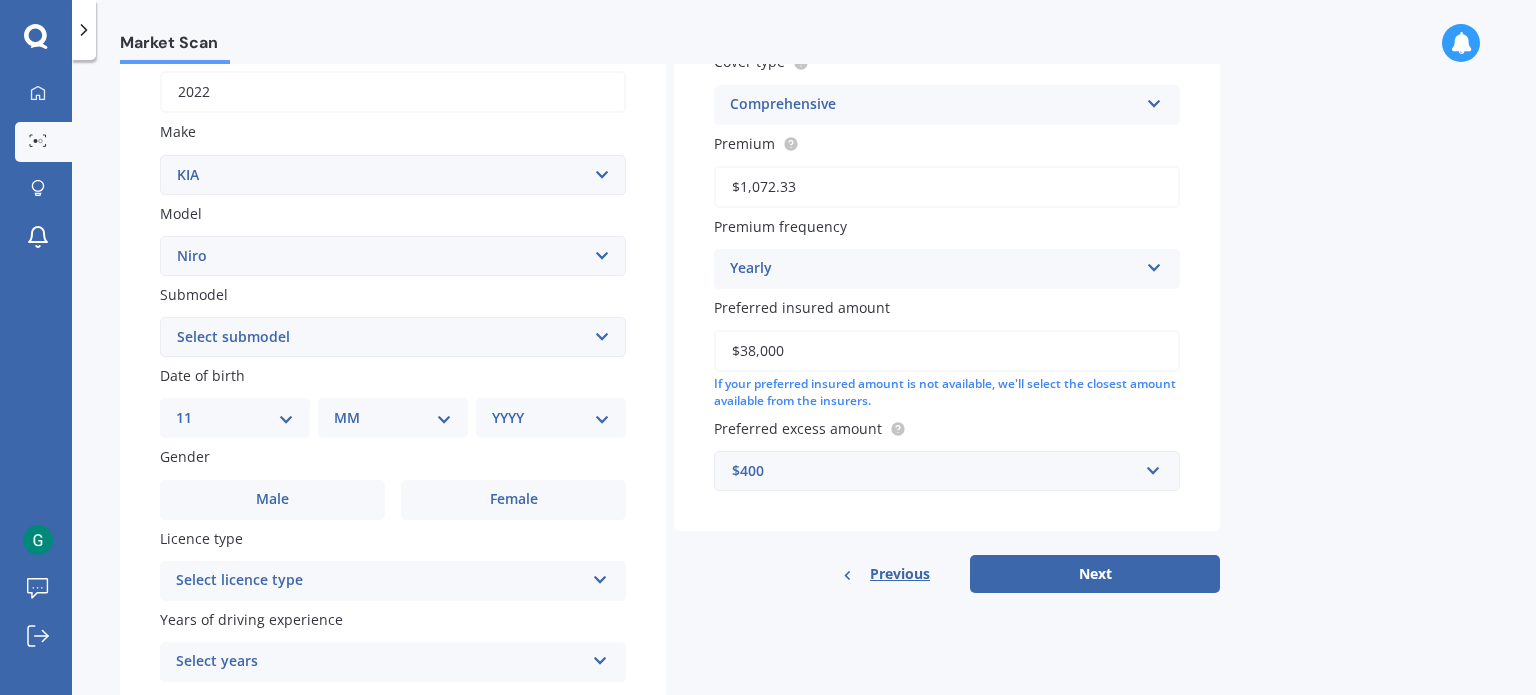 click on "DD 01 02 03 04 05 06 07 08 09 10 11 12 13 14 15 16 17 18 19 20 21 22 23 24 25 26 27 28 29 30 31" at bounding box center (235, 418) 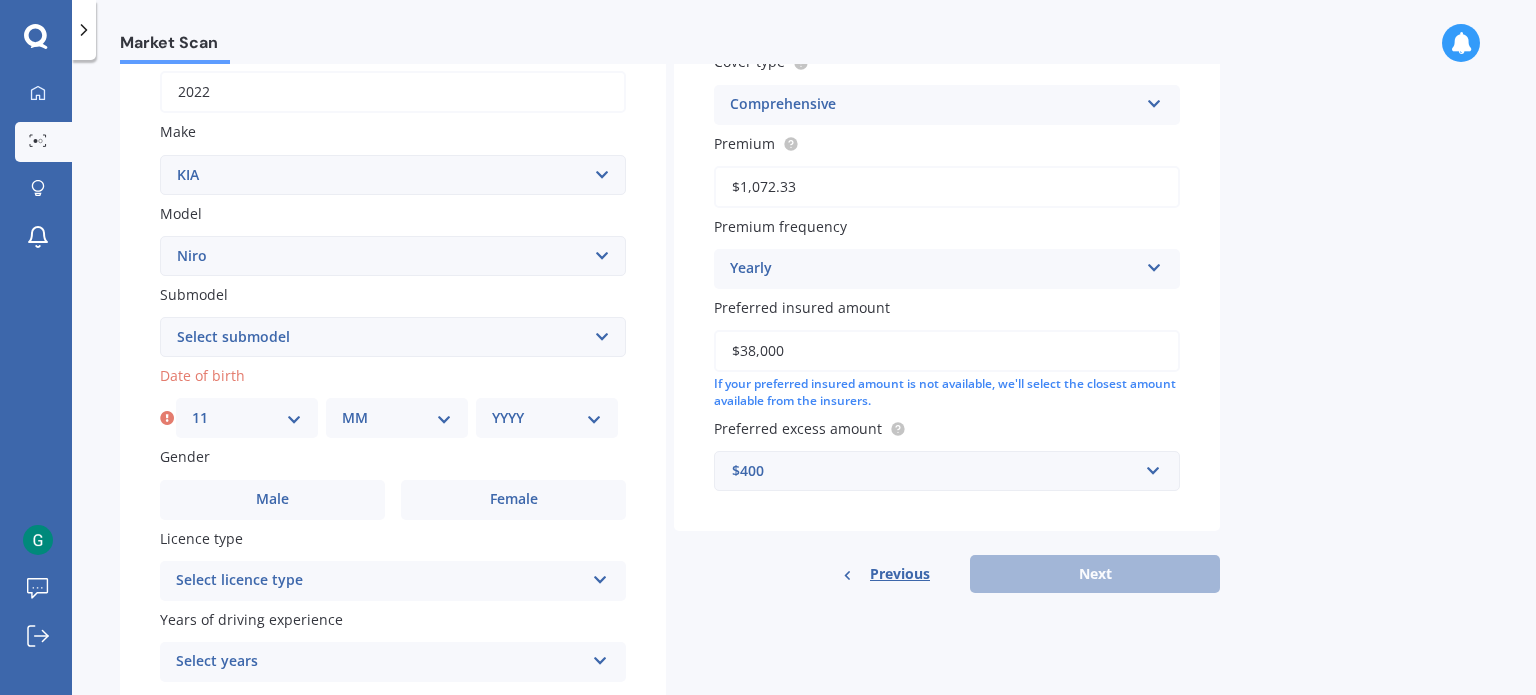 click on "MM 01 02 03 04 05 06 07 08 09 10 11 12" at bounding box center [397, 418] 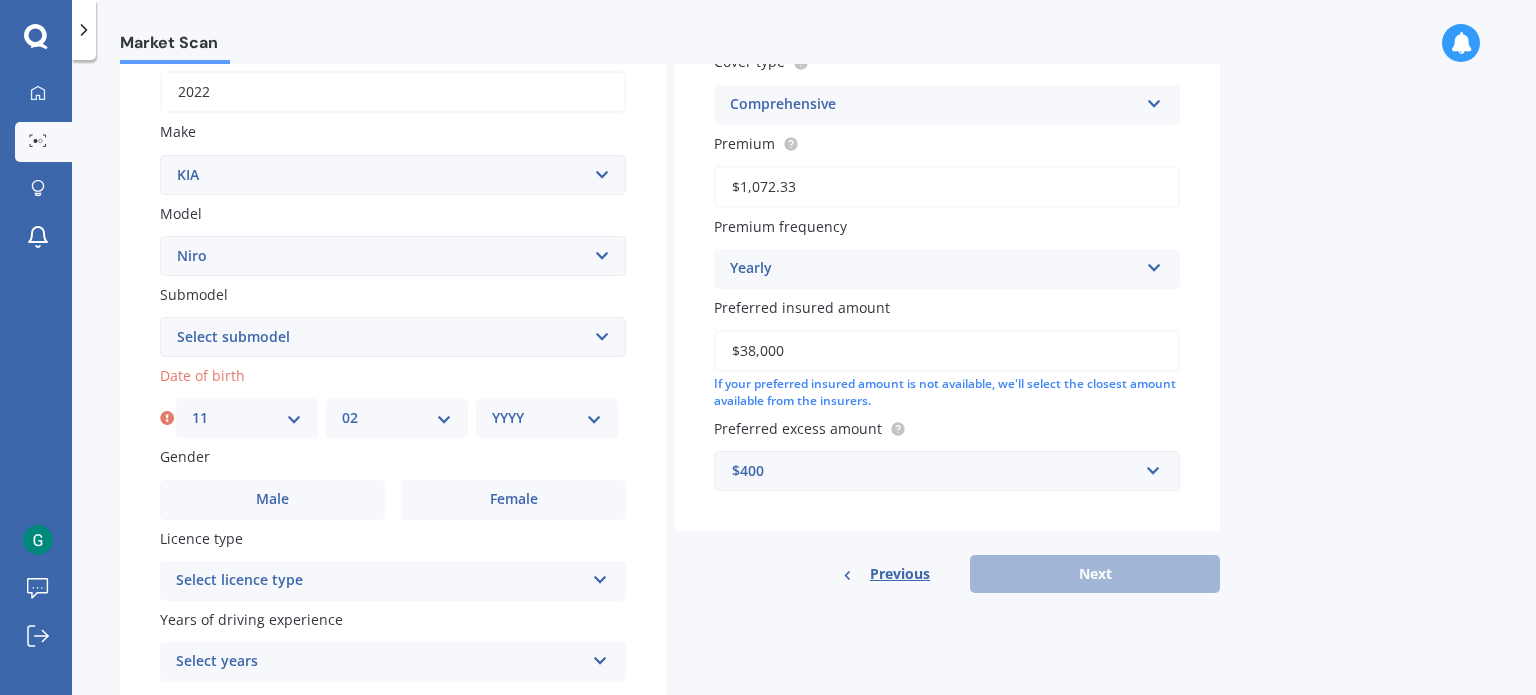 click on "MM 01 02 03 04 05 06 07 08 09 10 11 12" at bounding box center (397, 418) 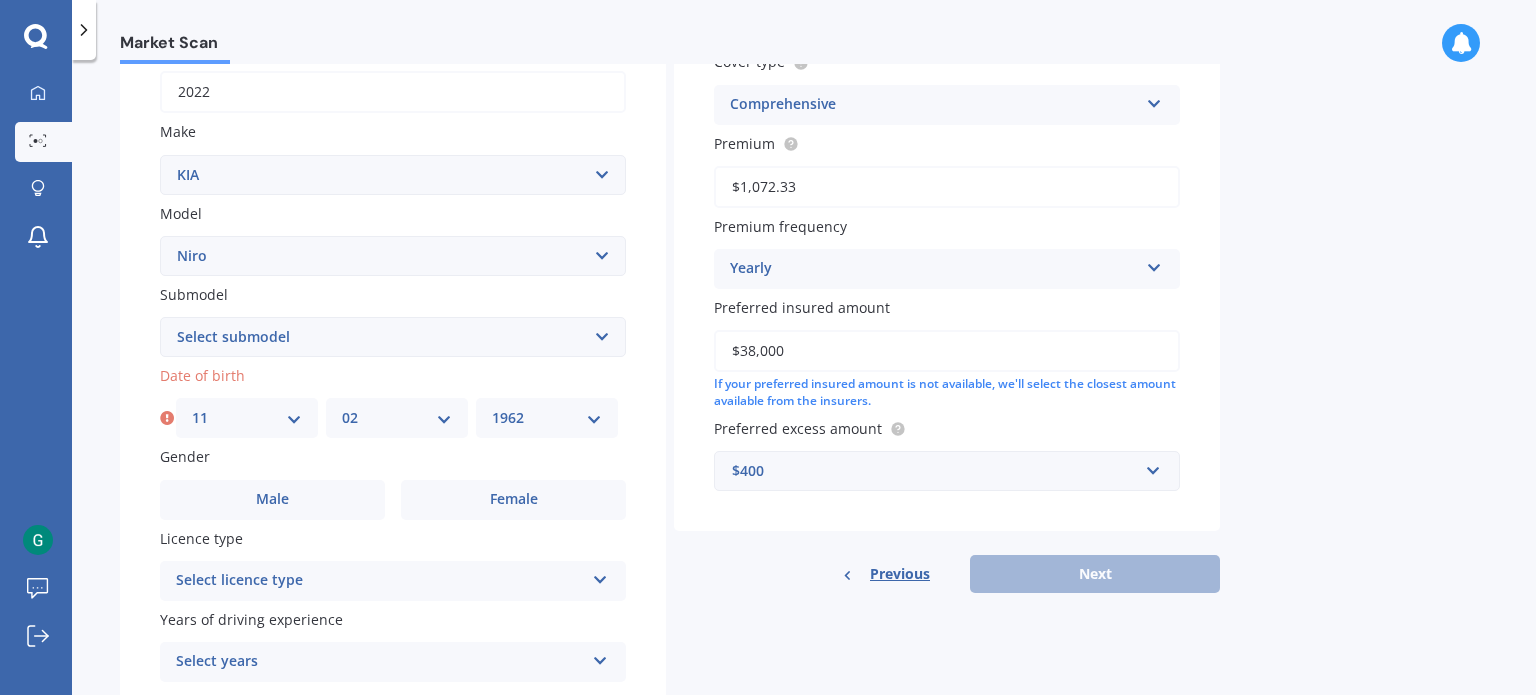 click on "YYYY 2025 2024 2023 2022 2021 2020 2019 2018 2017 2016 2015 2014 2013 2012 2011 2010 2009 2008 2007 2006 2005 2004 2003 2002 2001 2000 1999 1998 1997 1996 1995 1994 1993 1992 1991 1990 1989 1988 1987 1986 1985 1984 1983 1982 1981 1980 1979 1978 1977 1976 1975 1974 1973 1972 1971 1970 1969 1968 1967 1966 1965 1964 1963 1962 1961 1960 1959 1958 1957 1956 1955 1954 1953 1952 1951 1950 1949 1948 1947 1946 1945 1944 1943 1942 1941 1940 1939 1938 1937 1936 1935 1934 1933 1932 1931 1930 1929 1928 1927 1926" at bounding box center (547, 418) 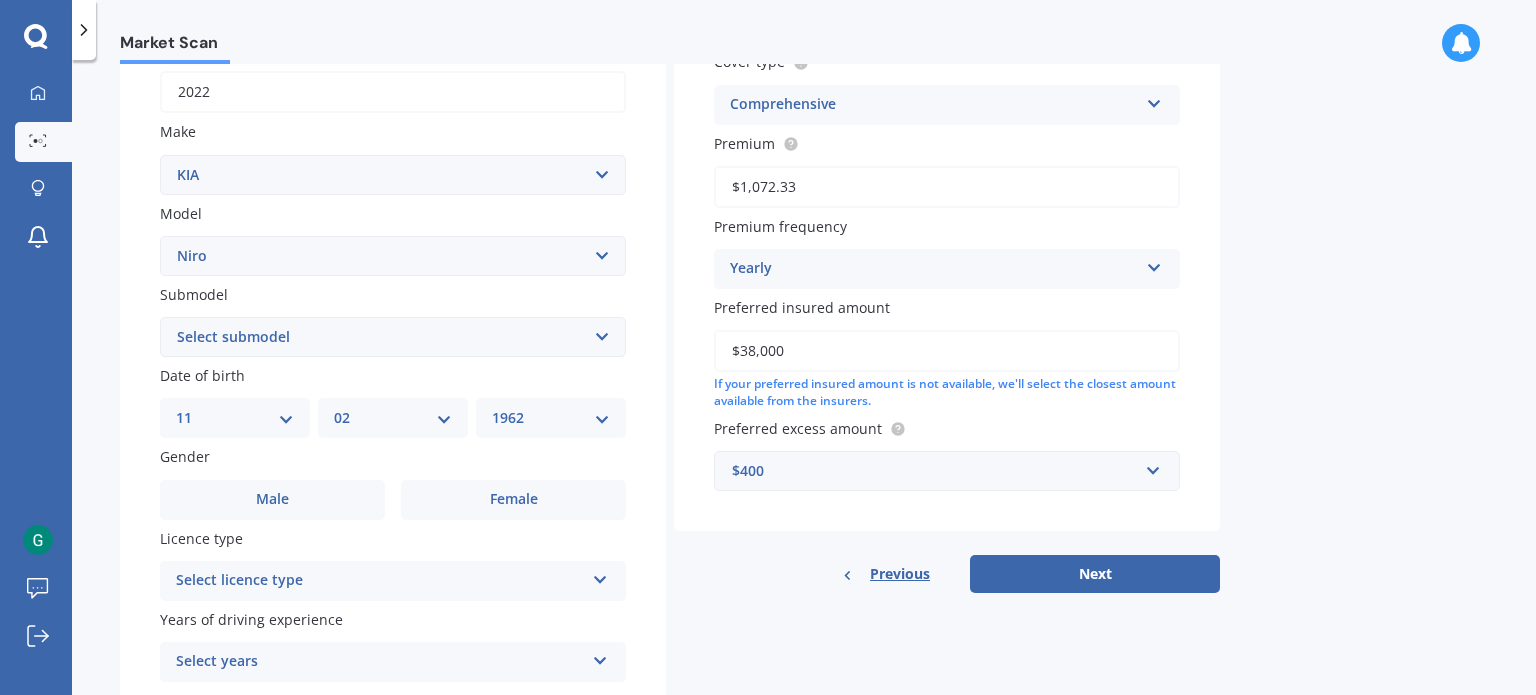 click at bounding box center [600, 576] 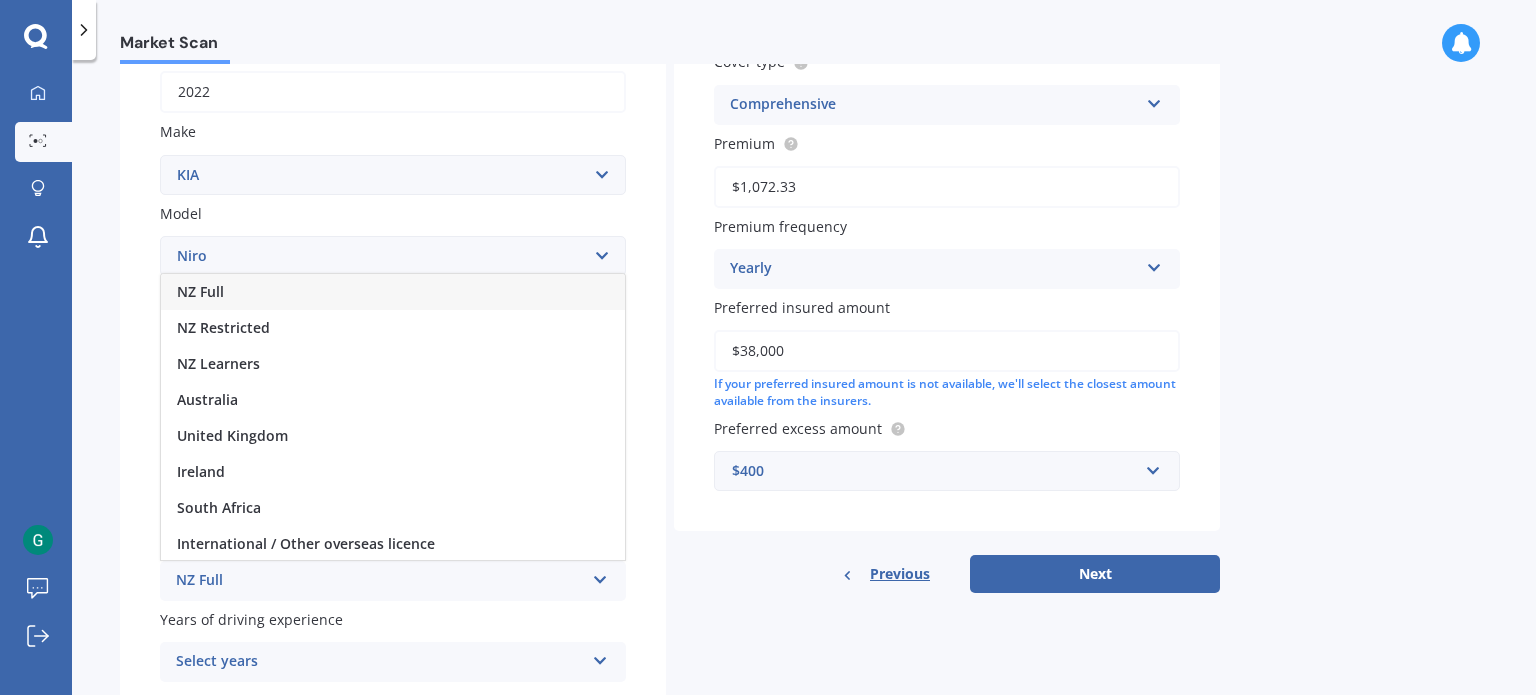 click on "NZ Full" at bounding box center [200, 291] 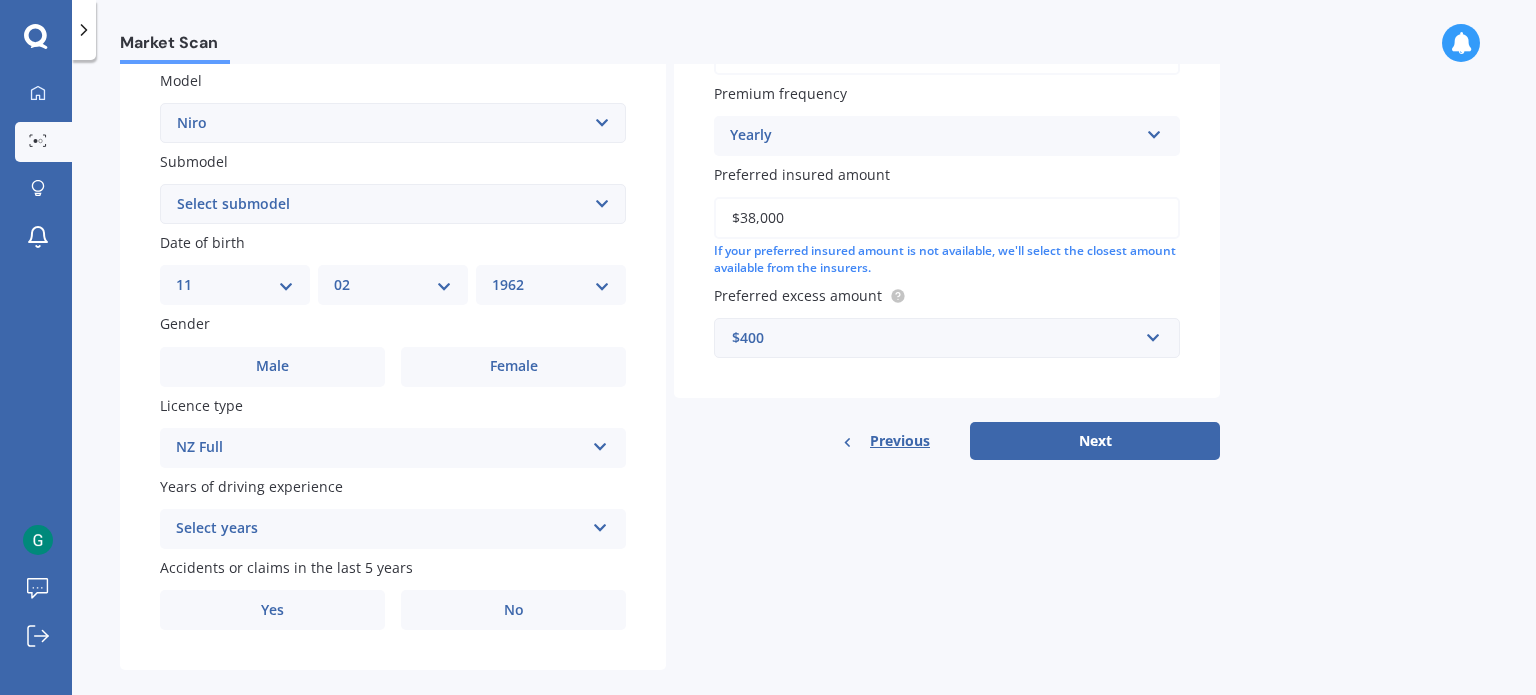 scroll, scrollTop: 482, scrollLeft: 0, axis: vertical 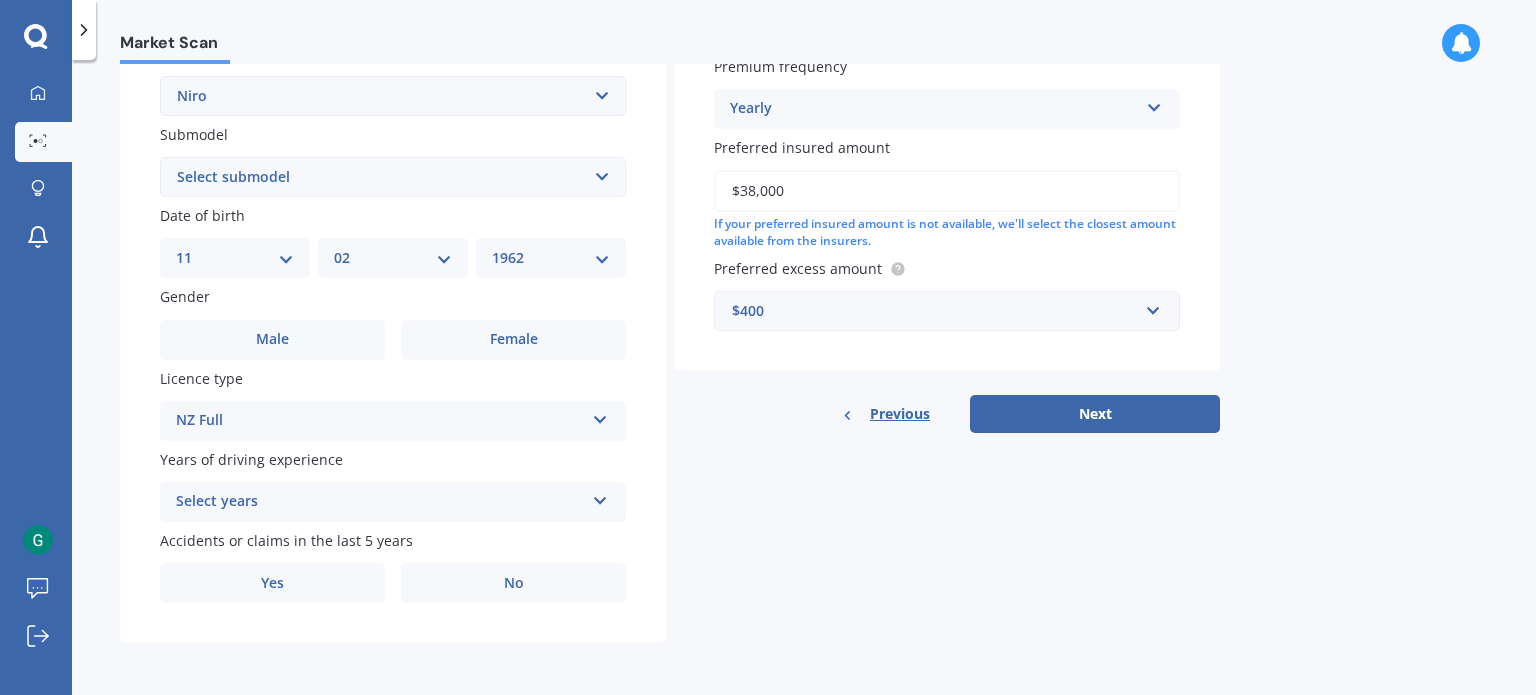 click at bounding box center [600, 497] 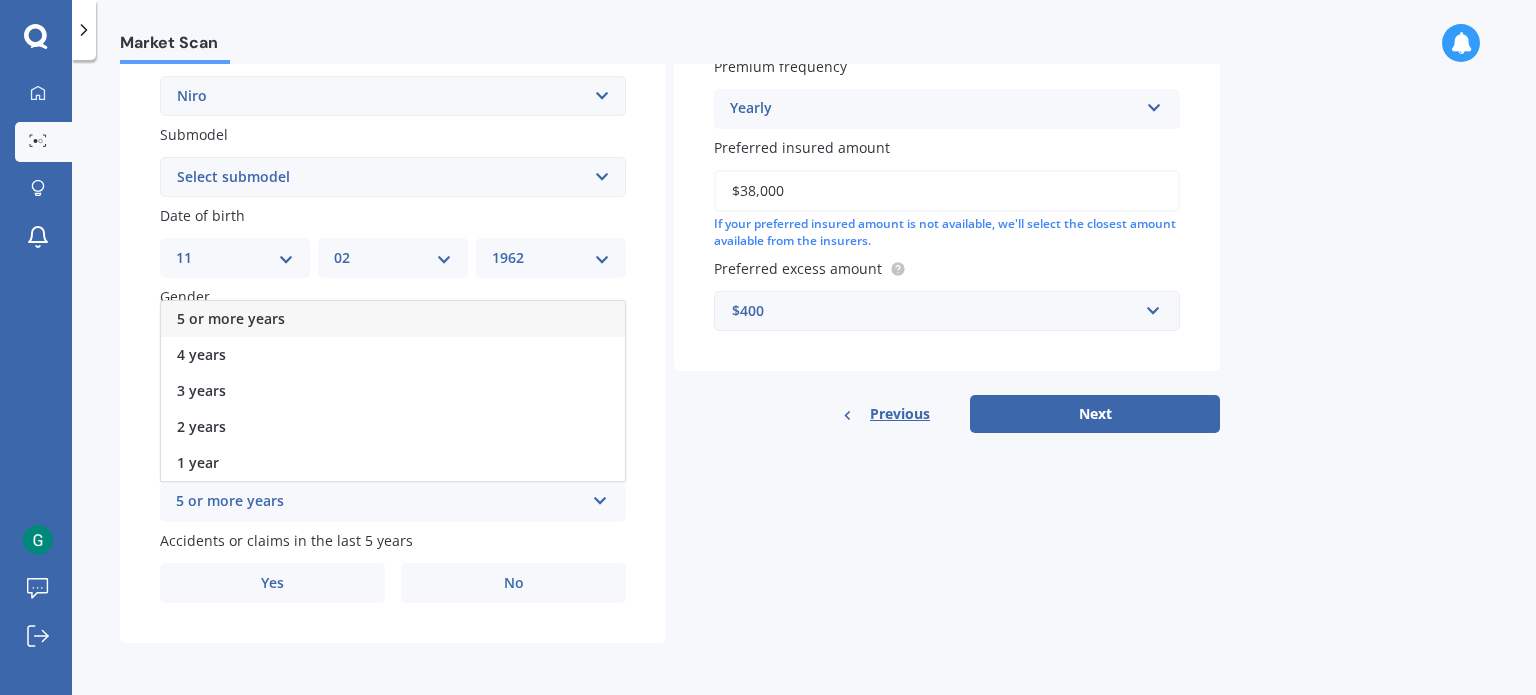 click on "5 or more years" at bounding box center [231, 318] 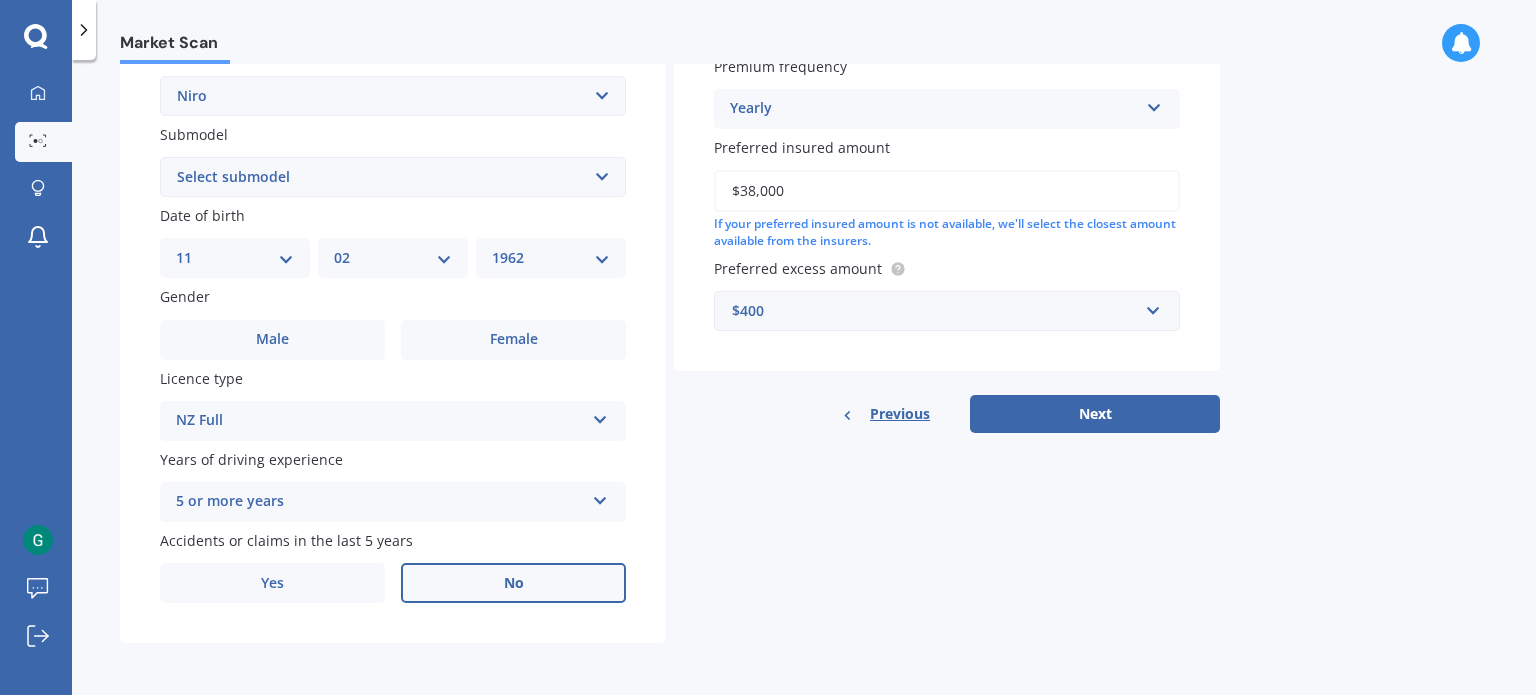 click on "No" at bounding box center [513, 583] 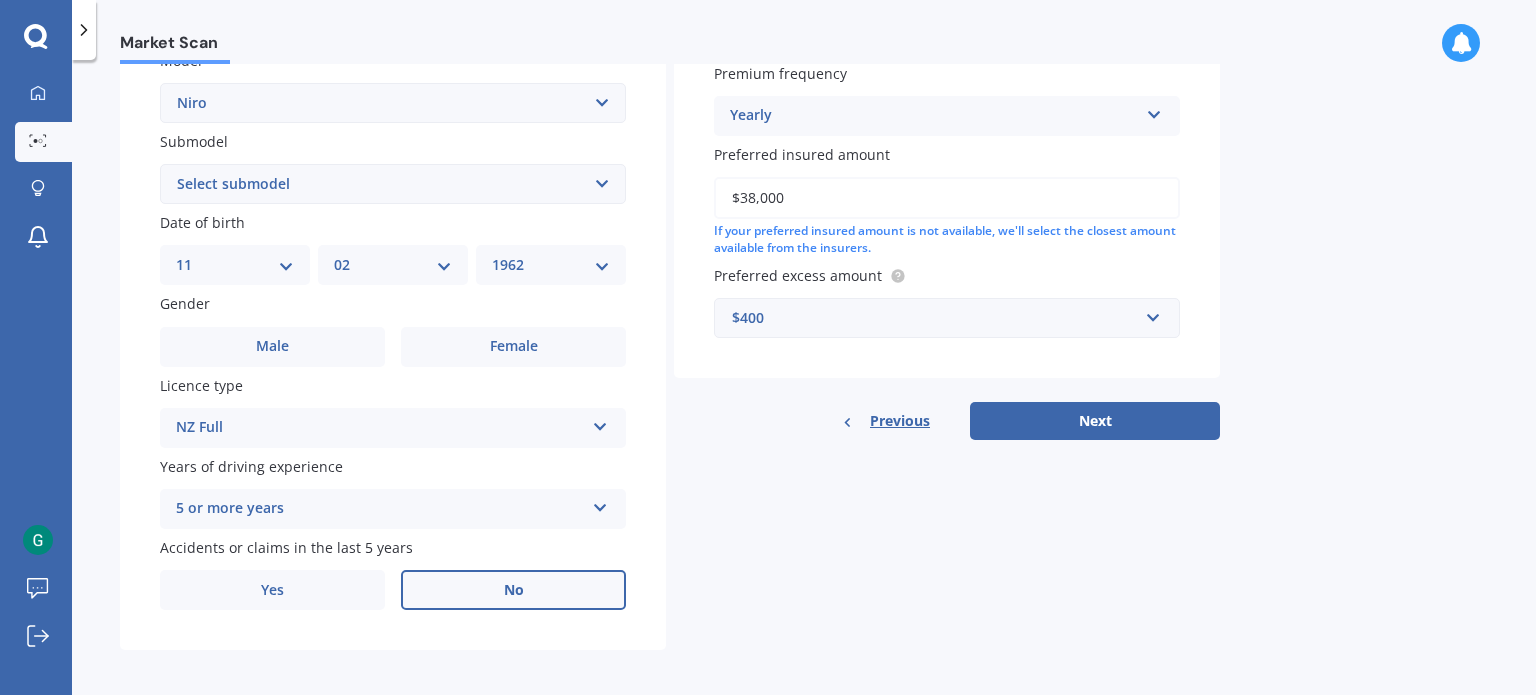 scroll, scrollTop: 482, scrollLeft: 0, axis: vertical 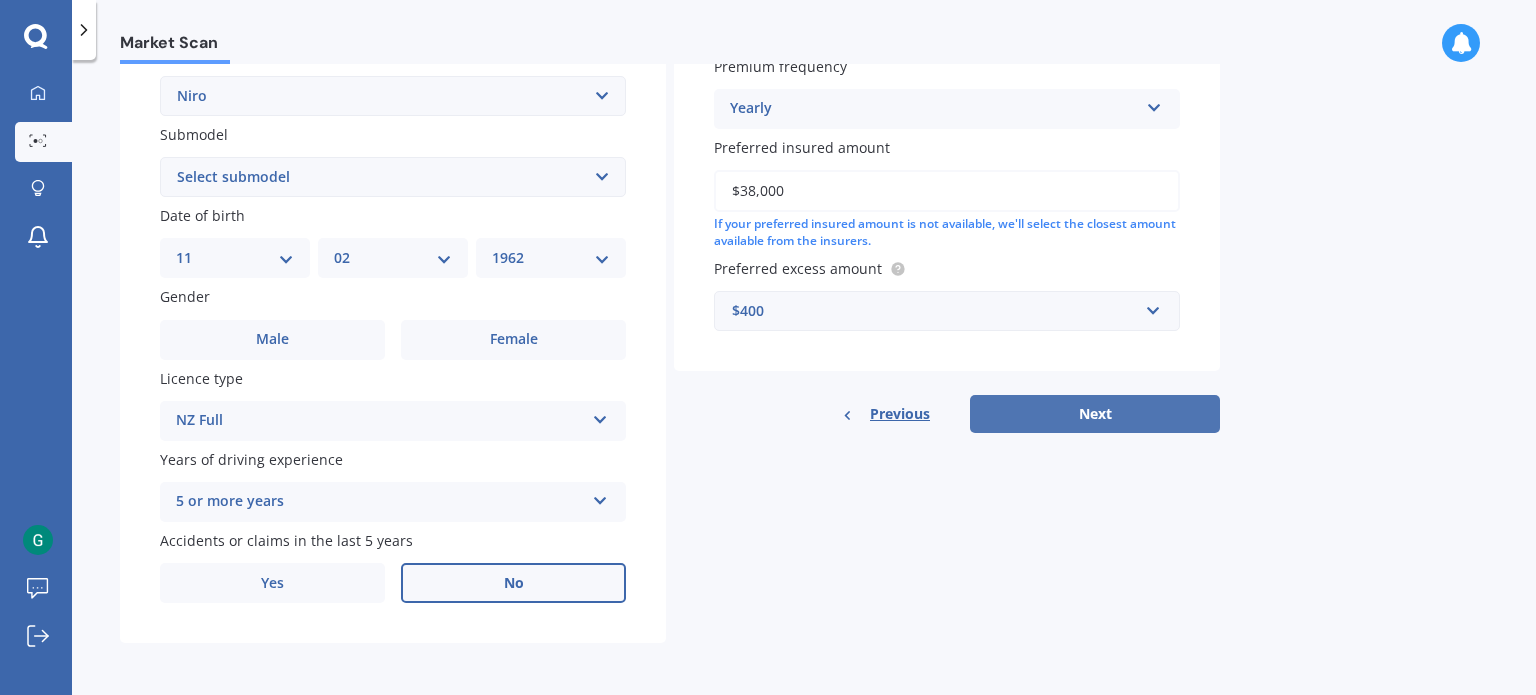 click on "Next" at bounding box center (1095, 414) 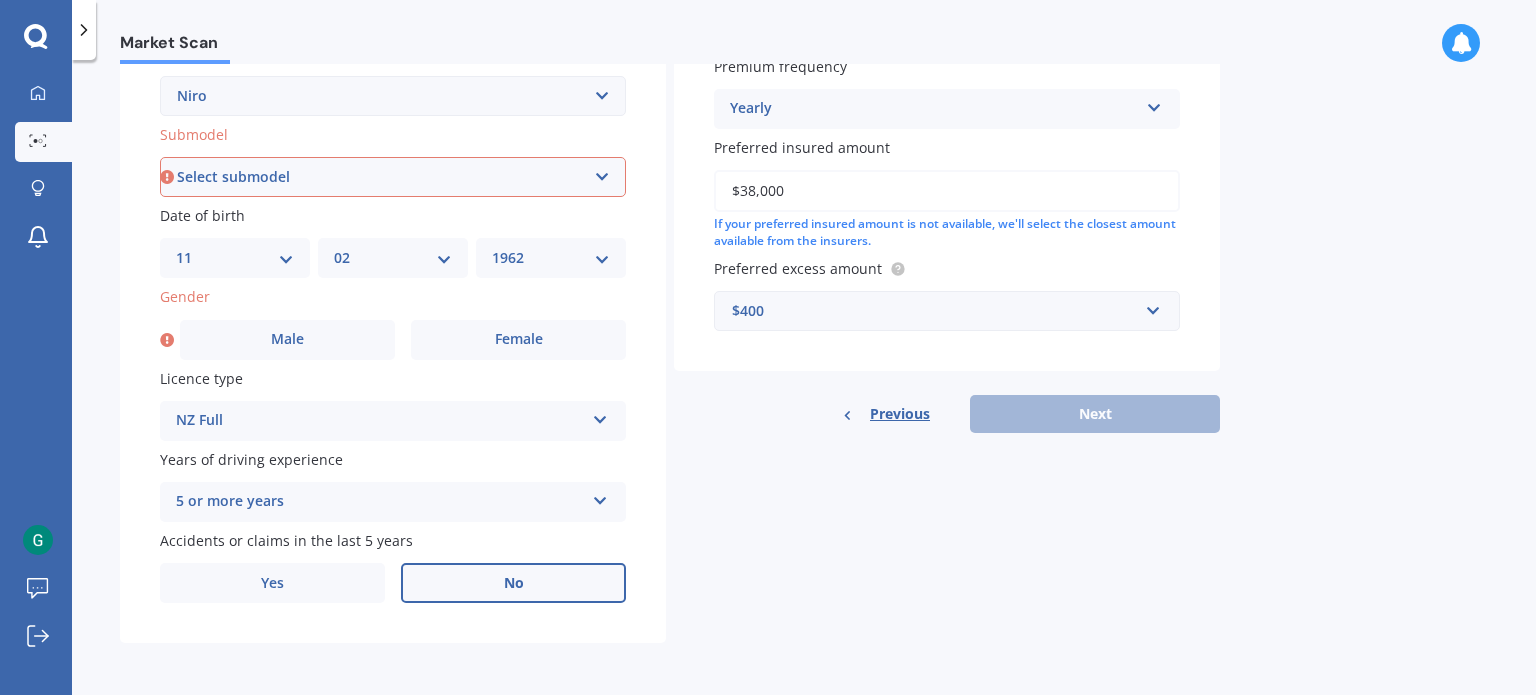 click on "Select submodel EARTH 1.6PH/6AM HEV EV EX LTD LTD PHEV WATER 1.6PH/6AM" at bounding box center [393, 177] 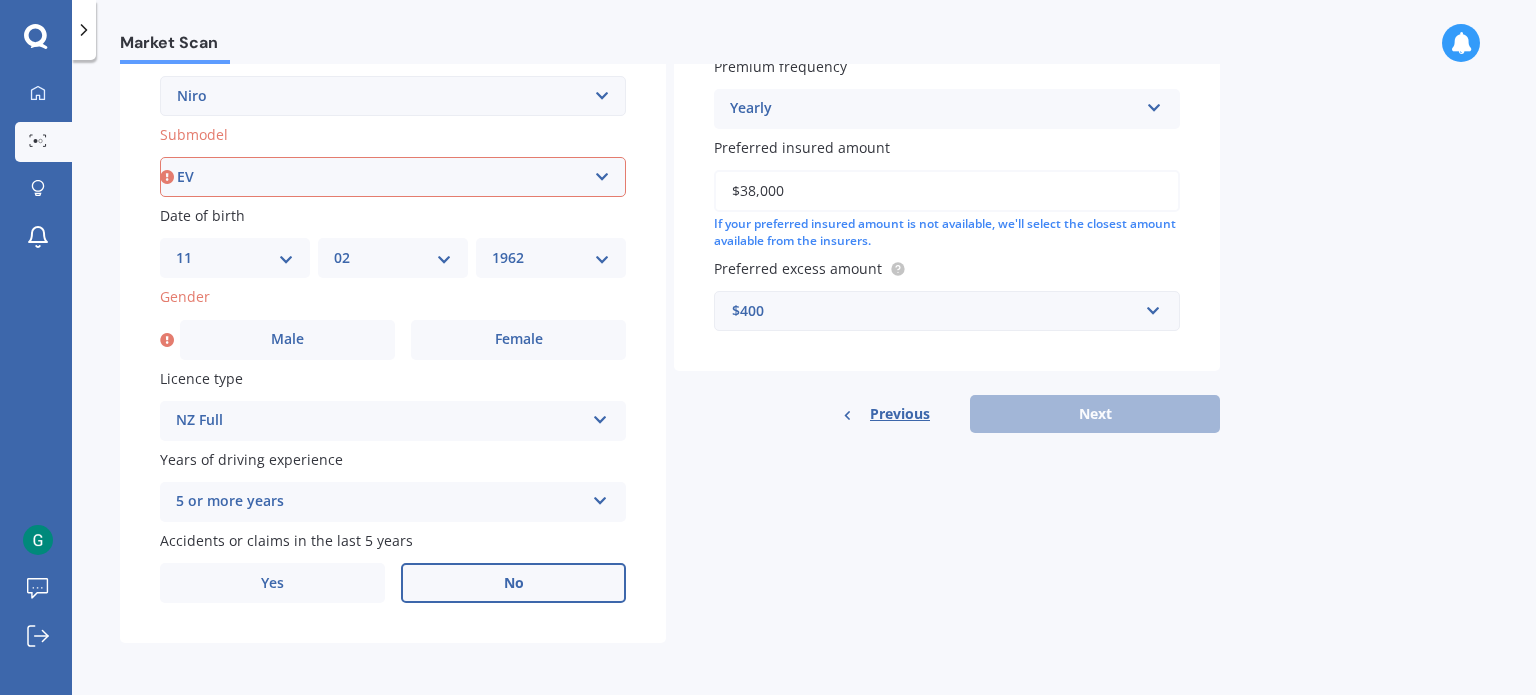 click on "Select submodel EARTH 1.6PH/6AM HEV EV EX LTD LTD PHEV WATER 1.6PH/6AM" at bounding box center [393, 177] 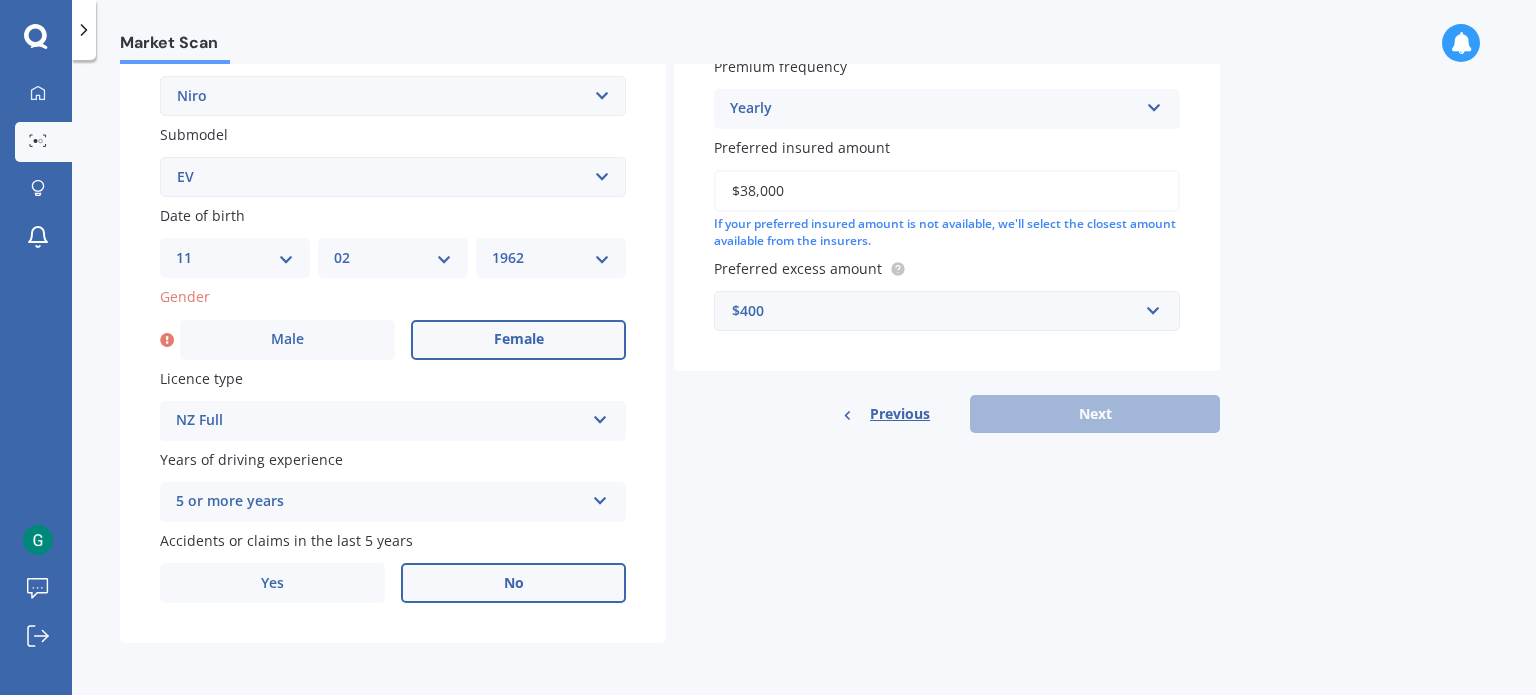 click on "Female" at bounding box center [519, 339] 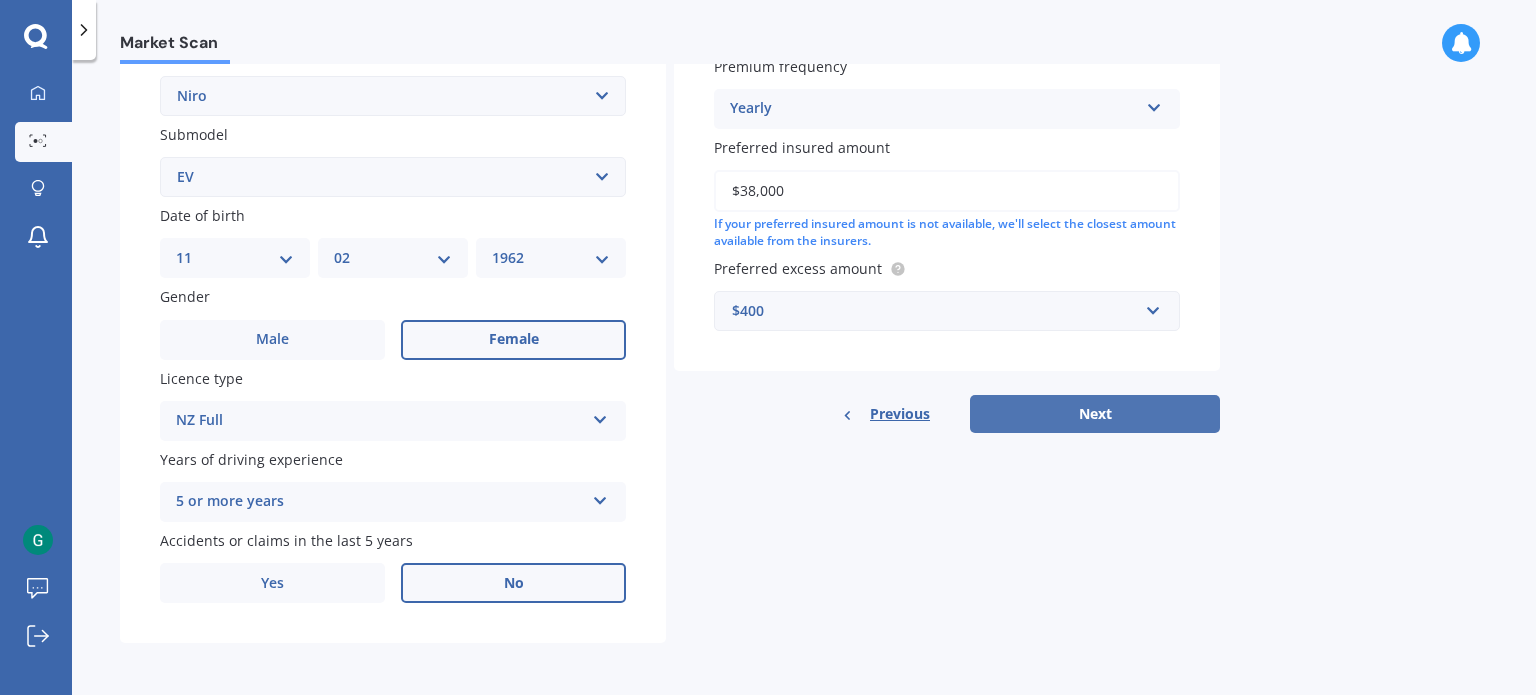 click on "Next" at bounding box center [1095, 414] 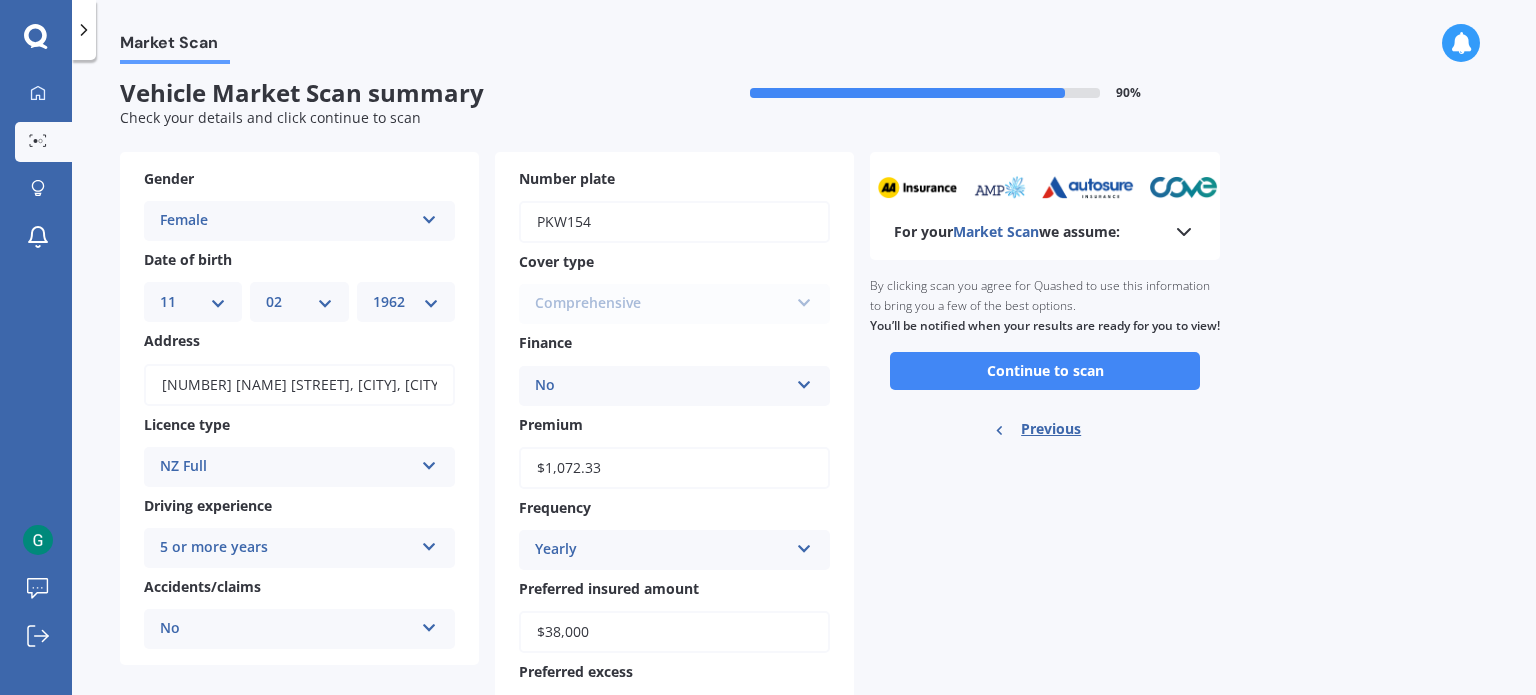 scroll, scrollTop: 0, scrollLeft: 0, axis: both 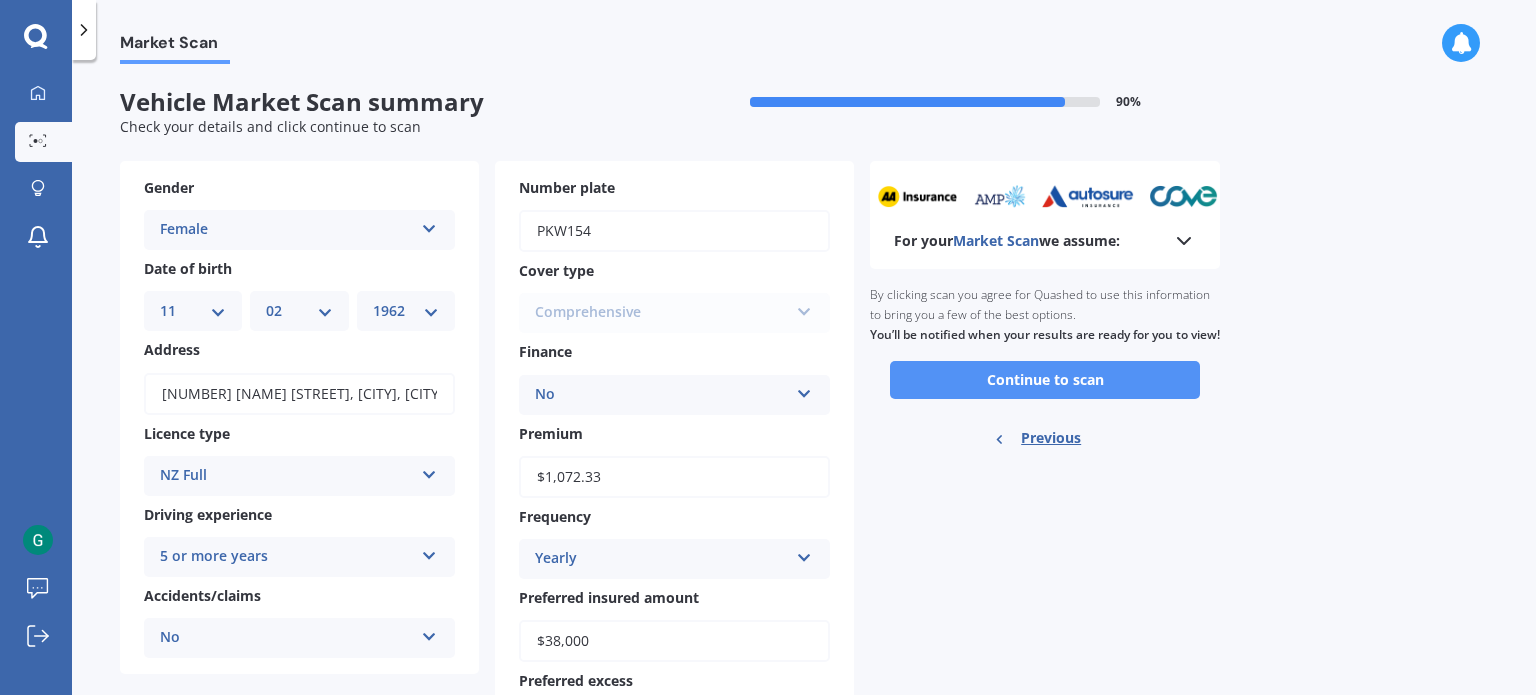 click on "Continue to scan" at bounding box center (1045, 380) 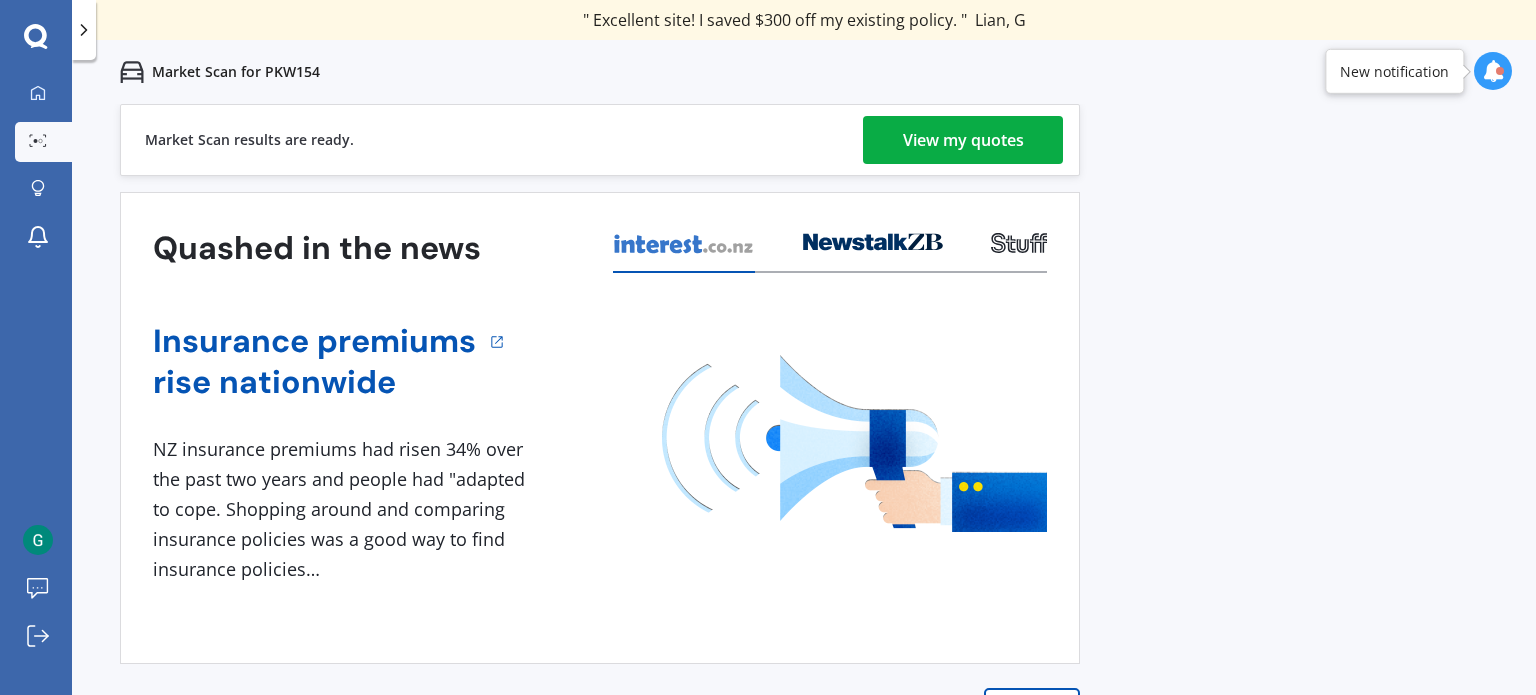 click on "View my quotes" at bounding box center [963, 140] 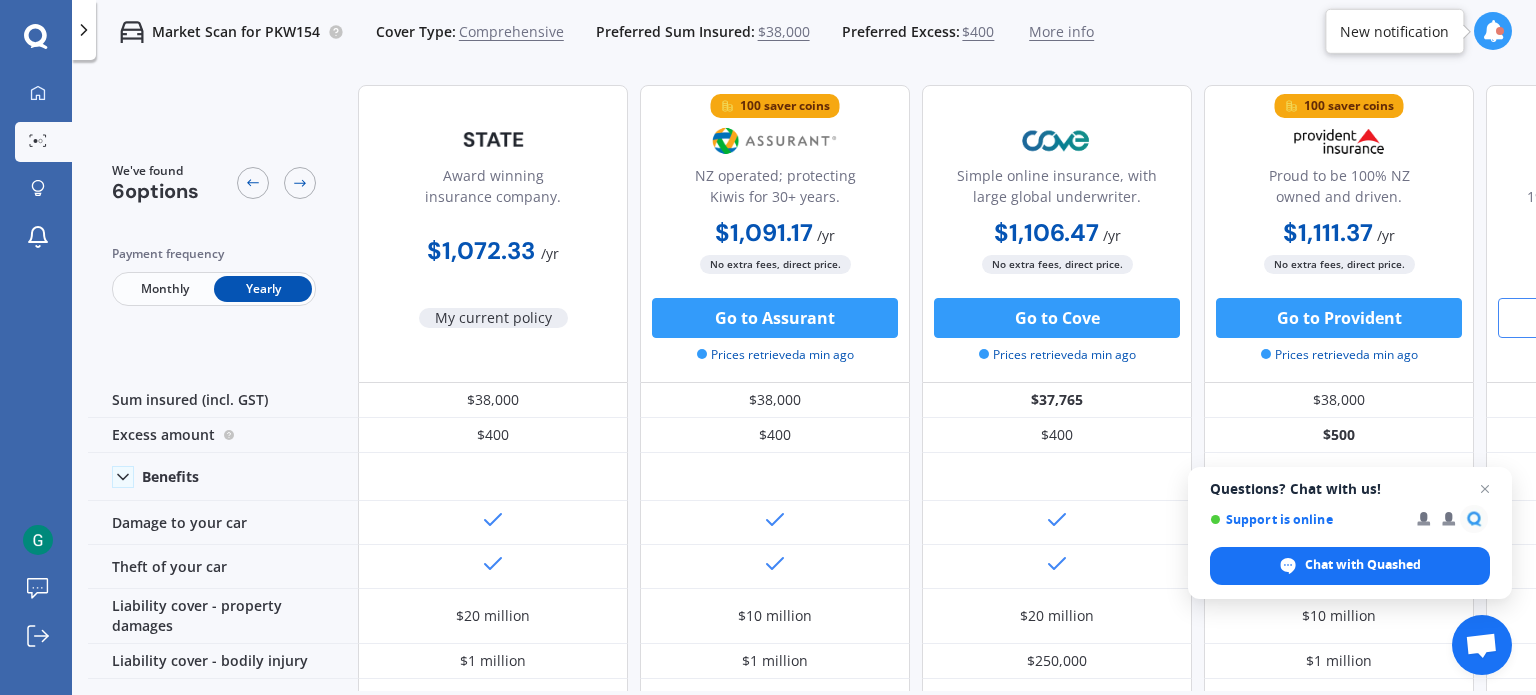click on "Go to Autosure" at bounding box center [1621, 318] 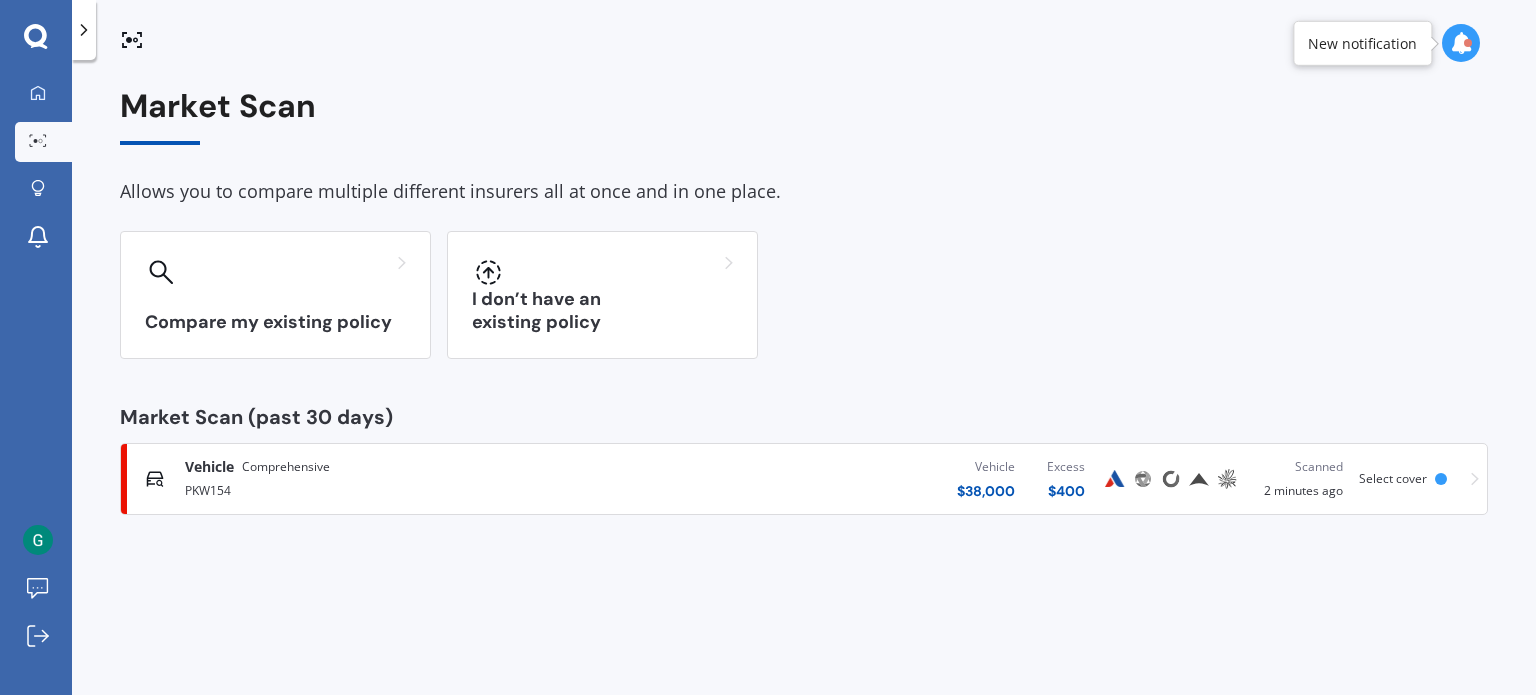 click at bounding box center [1171, 479] 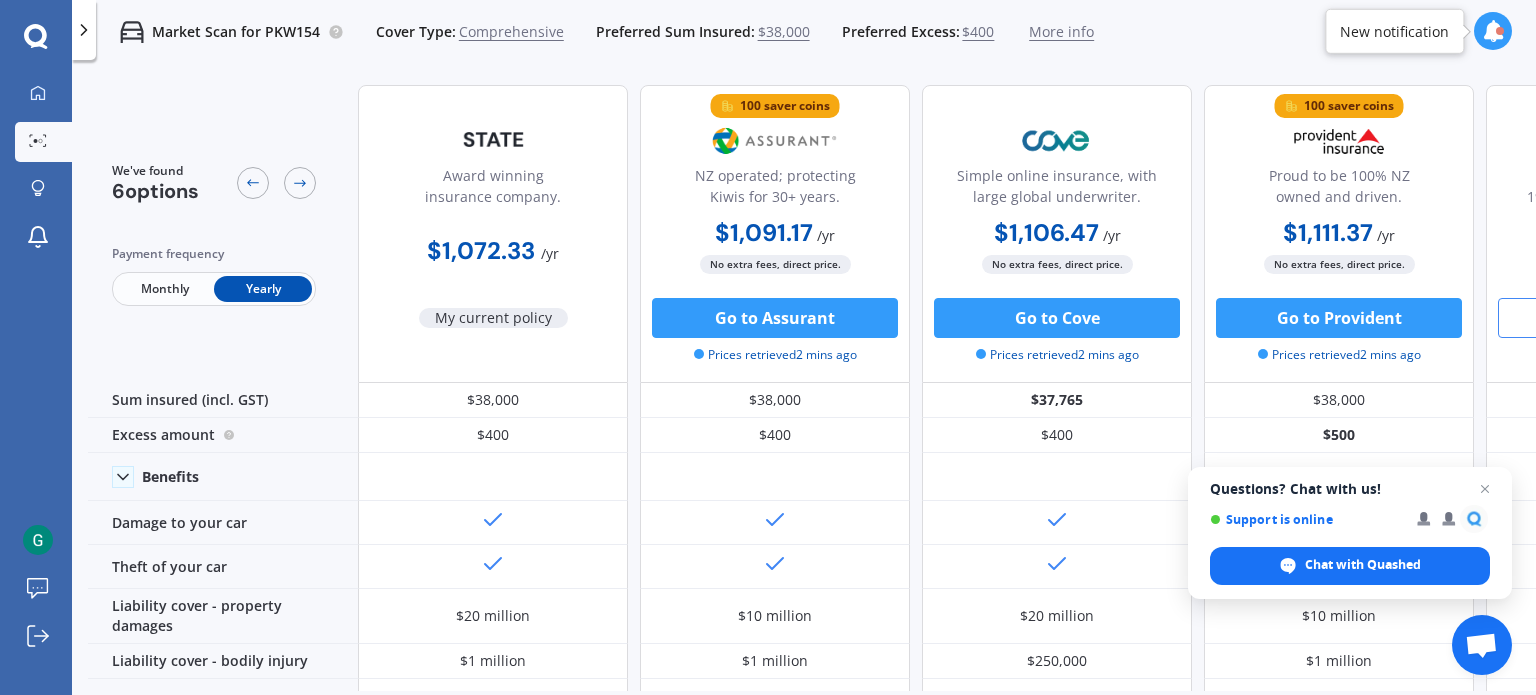 click 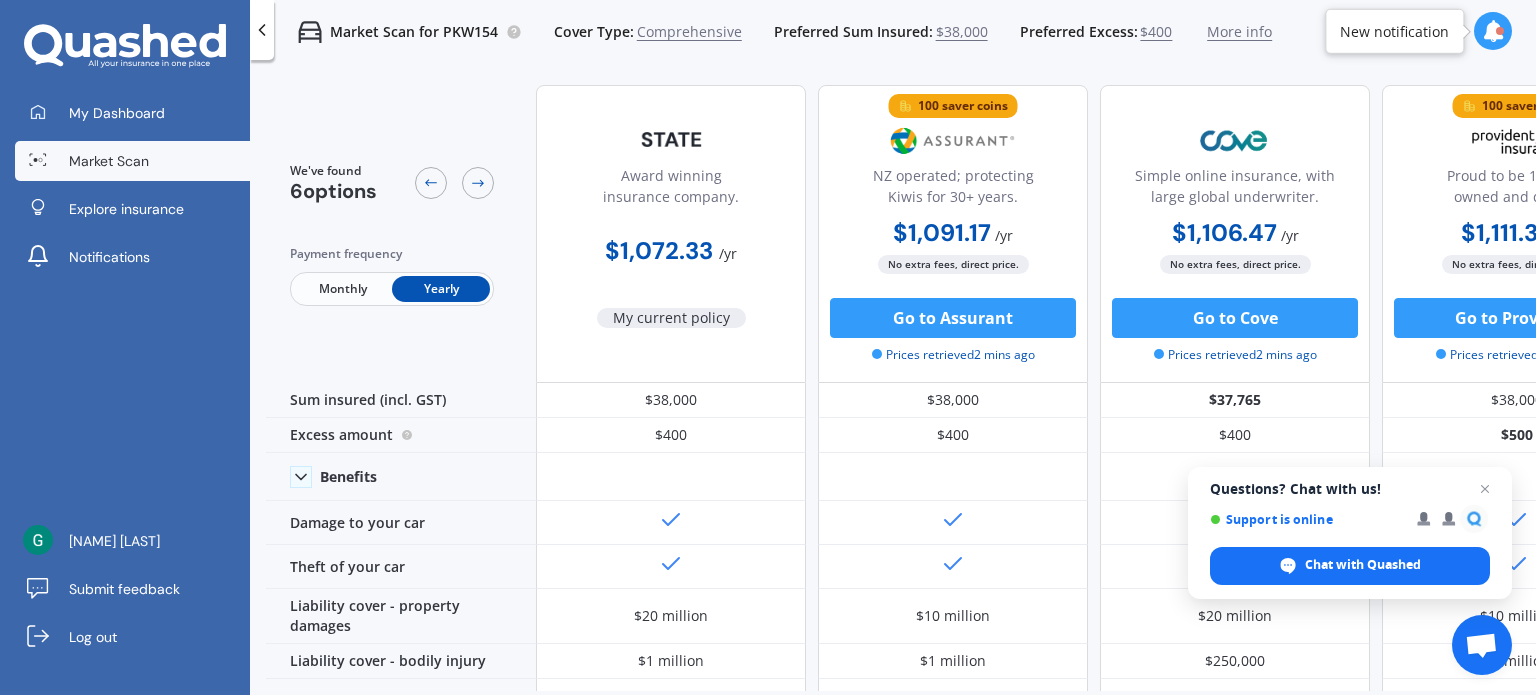 click 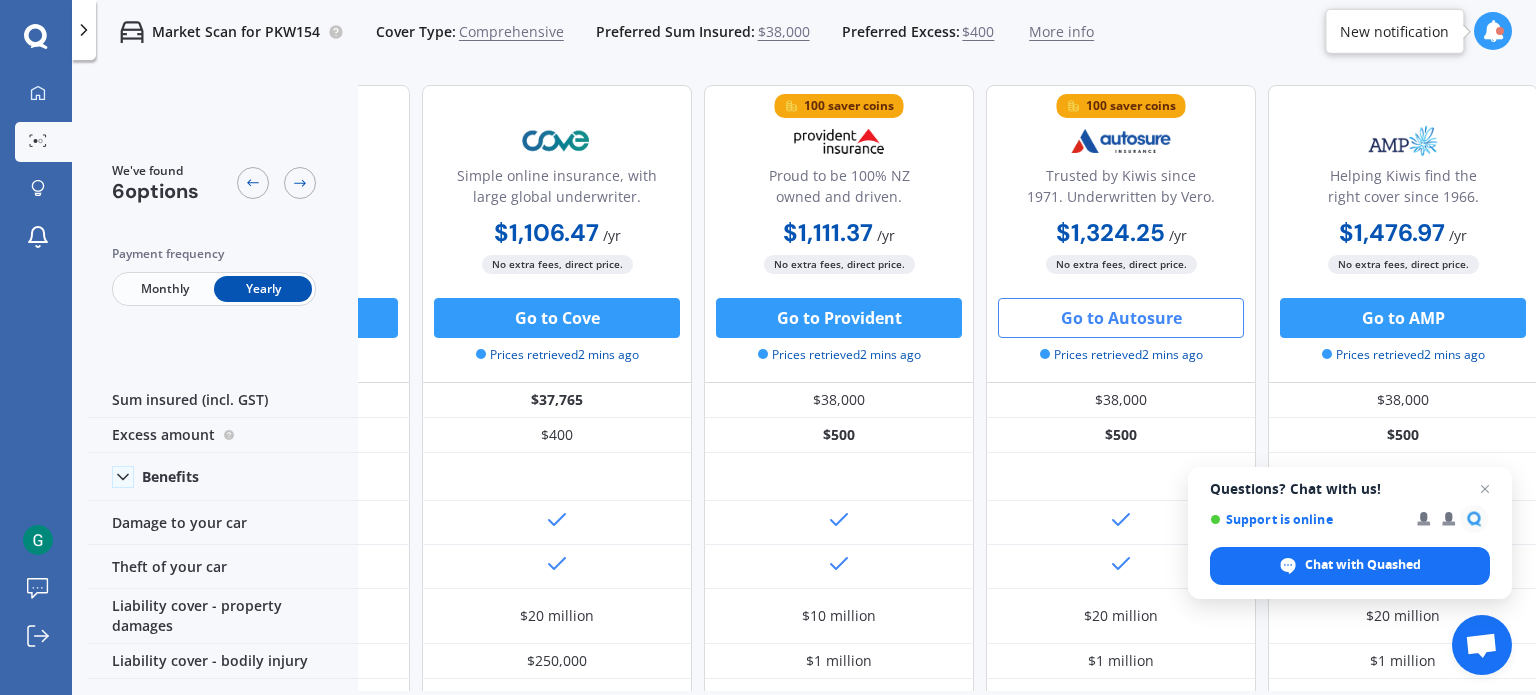 scroll, scrollTop: 0, scrollLeft: 512, axis: horizontal 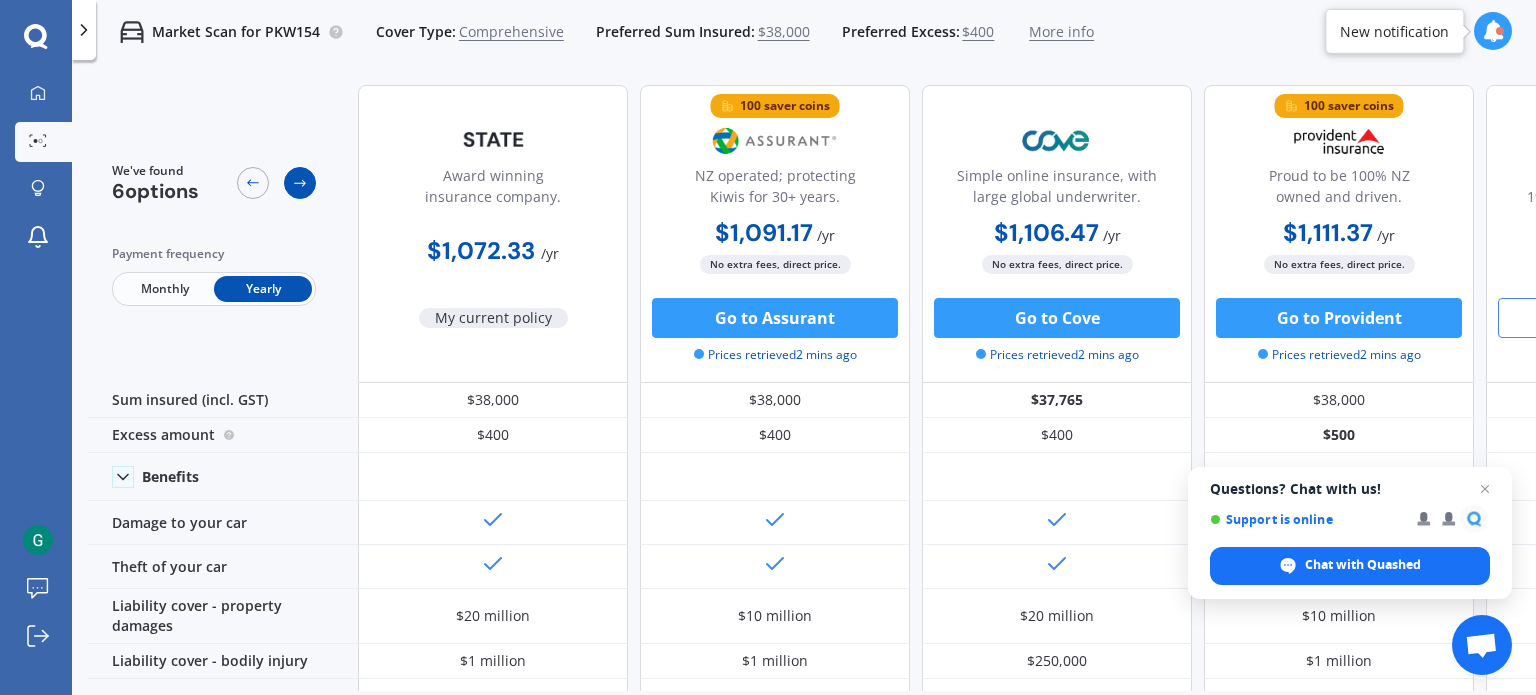 click at bounding box center (300, 183) 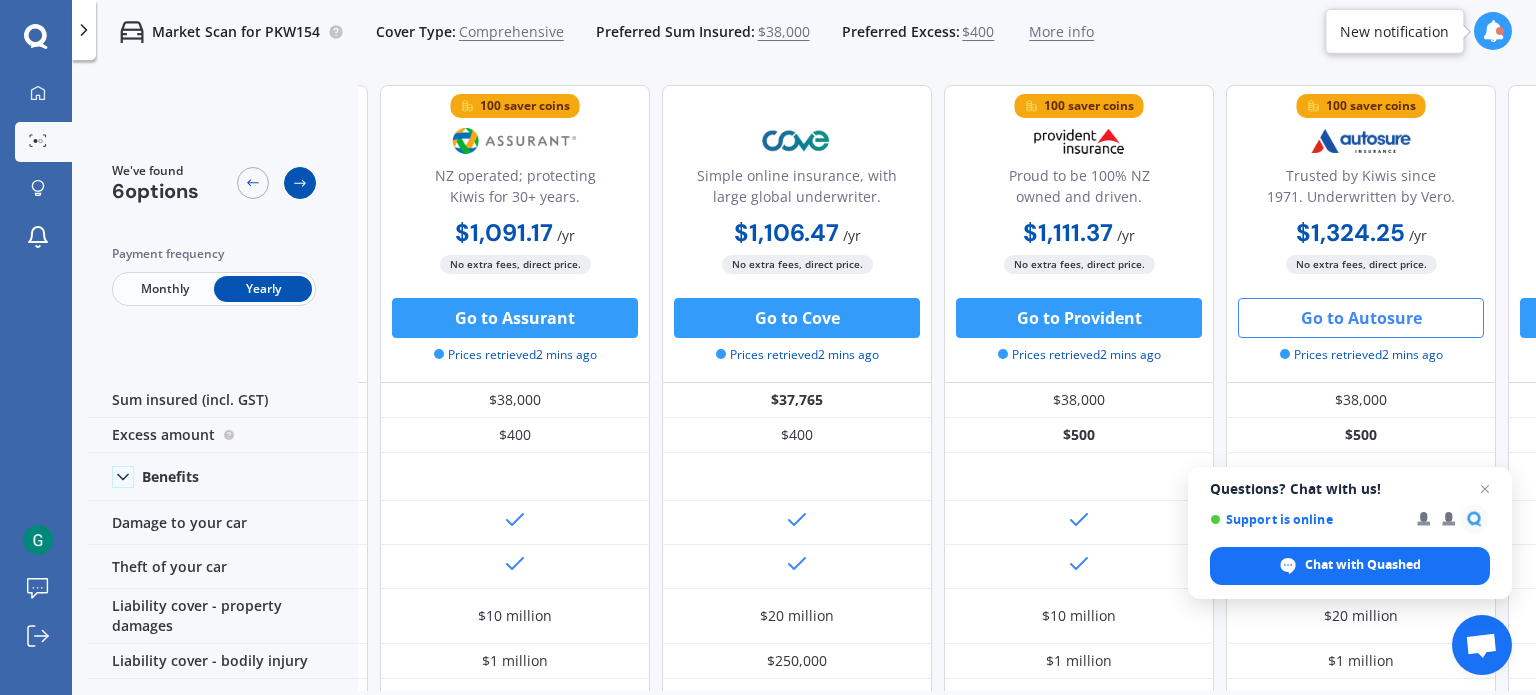 scroll, scrollTop: 0, scrollLeft: 270, axis: horizontal 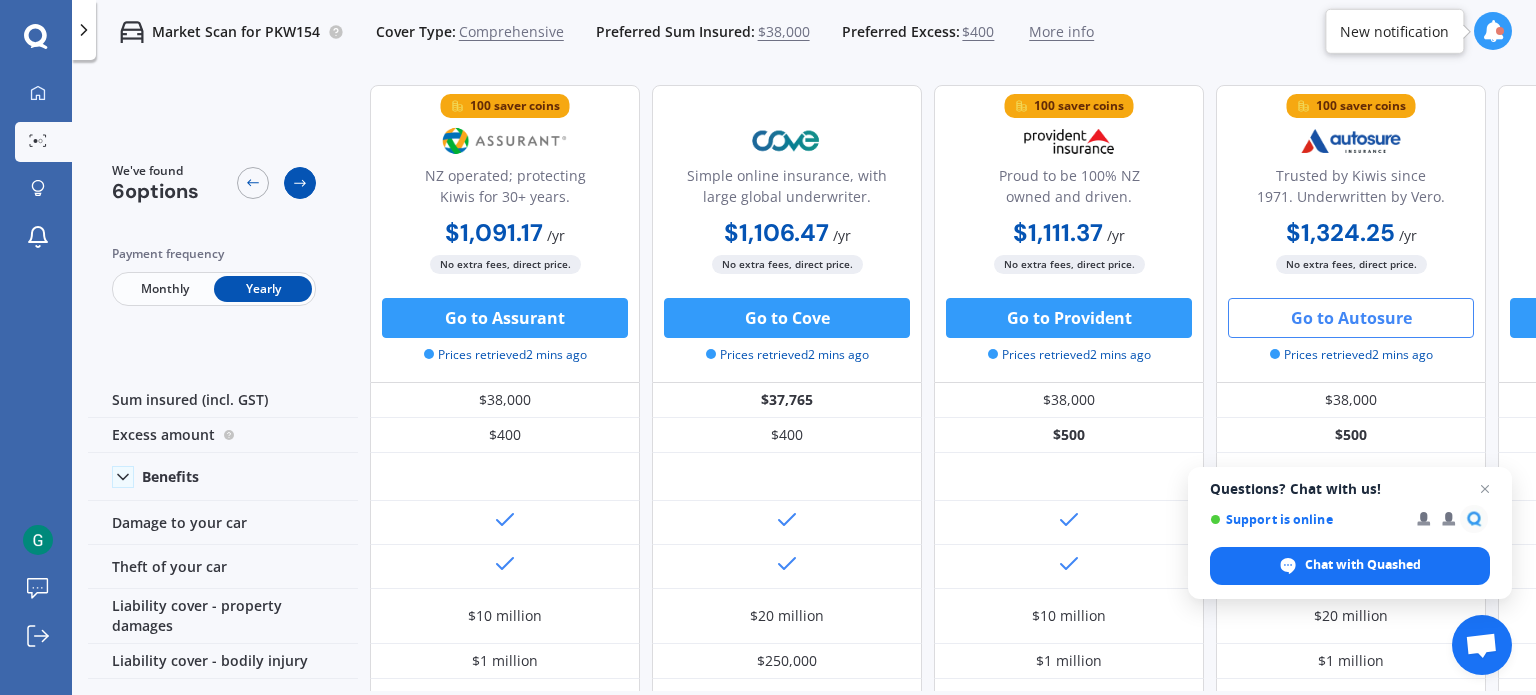 click at bounding box center [300, 183] 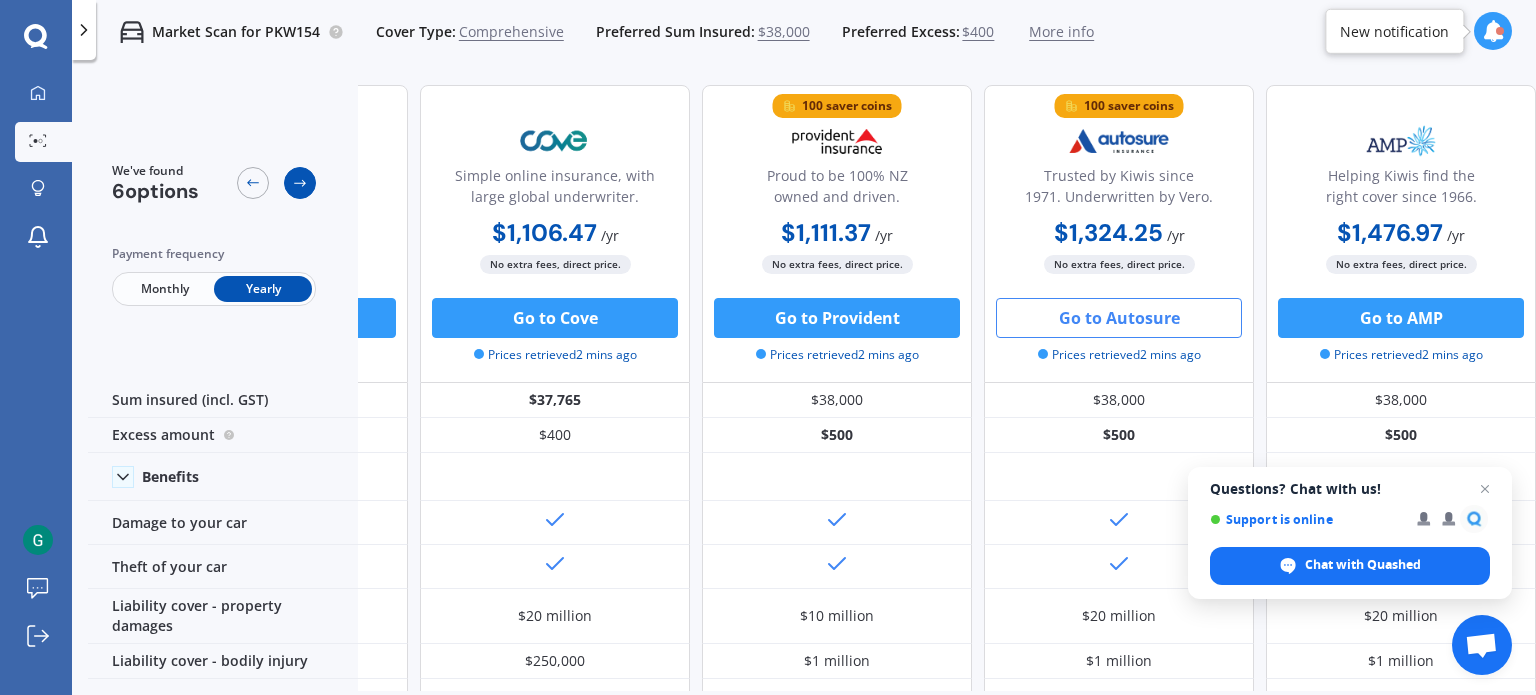 scroll, scrollTop: 0, scrollLeft: 512, axis: horizontal 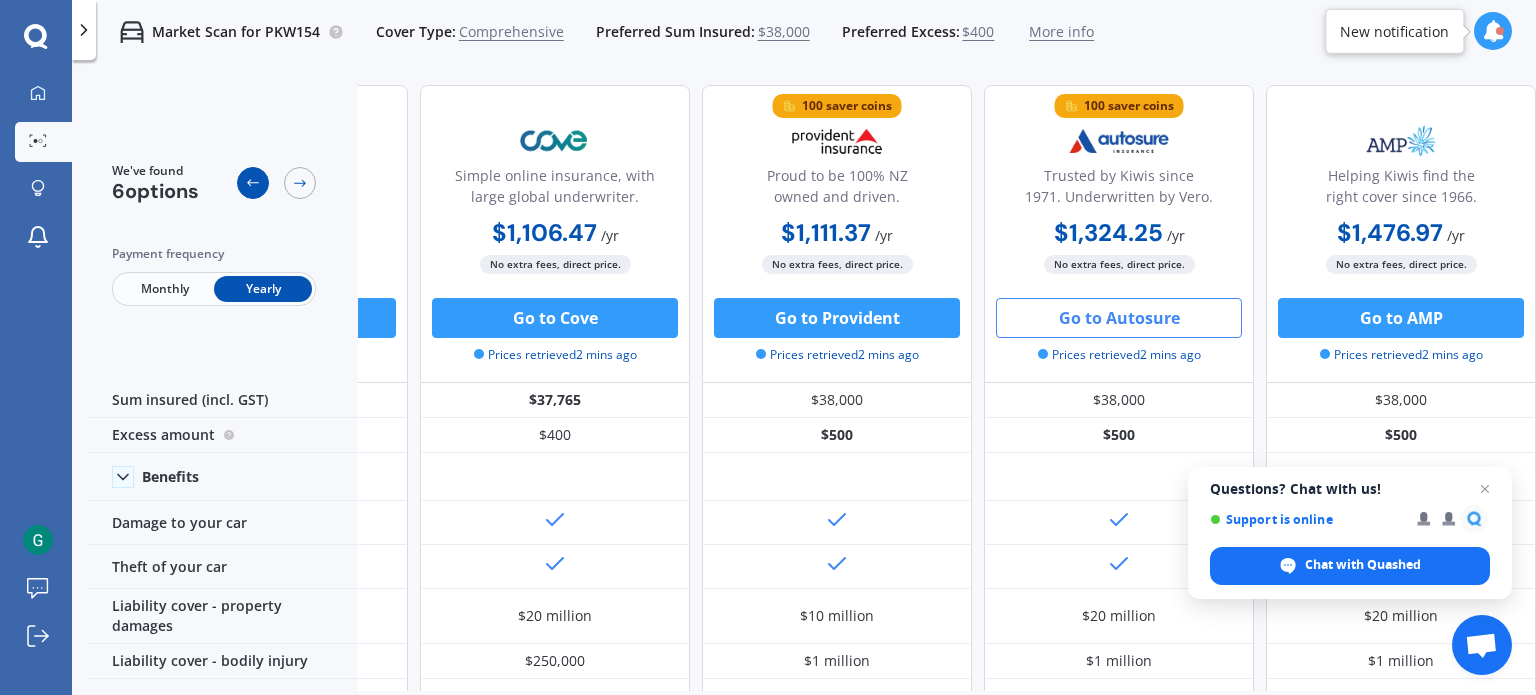 click 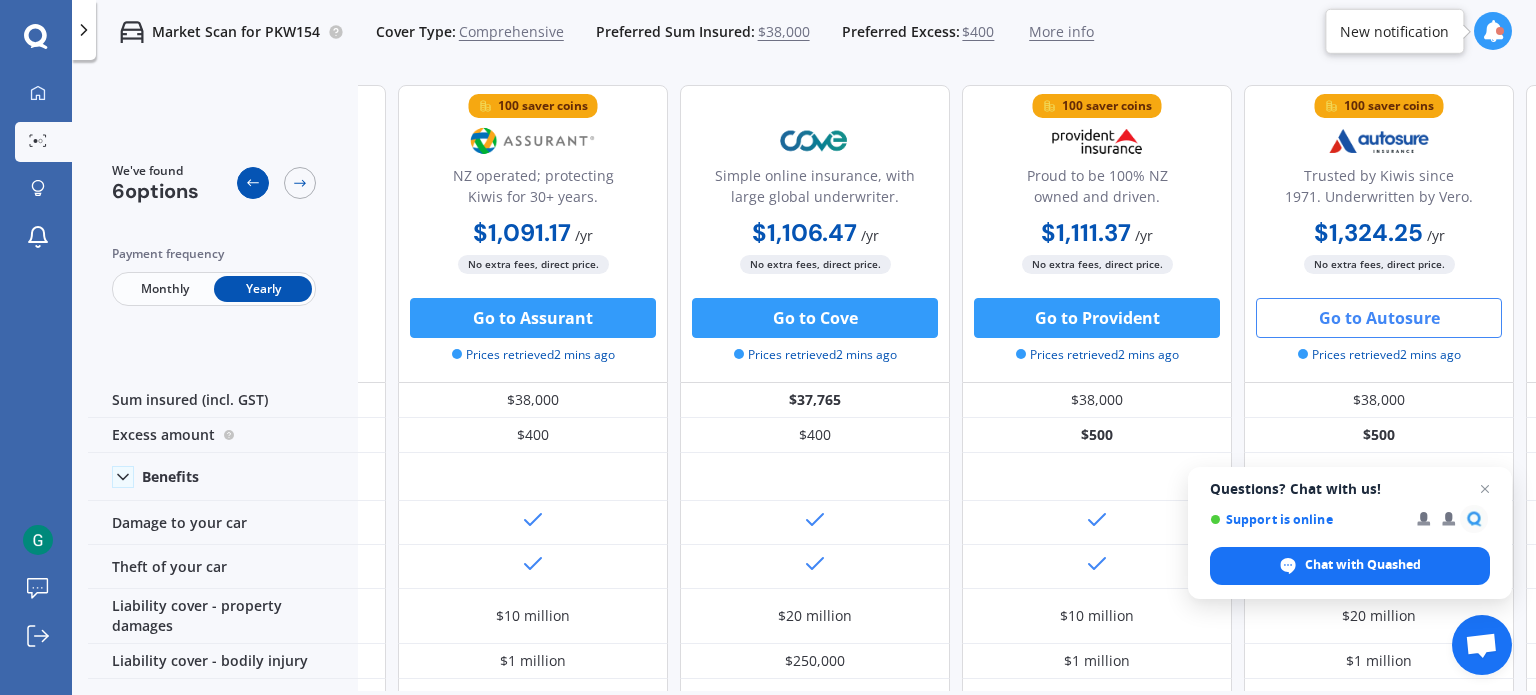 click 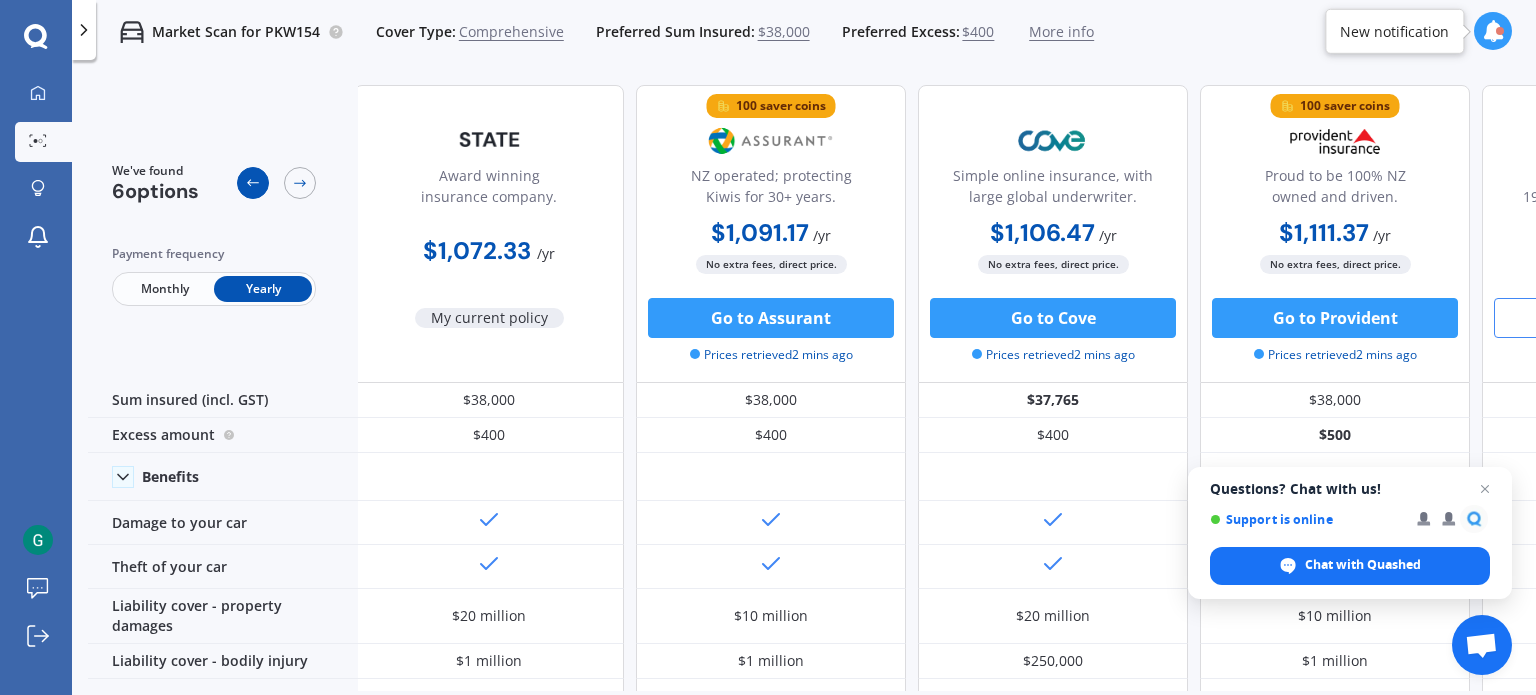 scroll, scrollTop: 0, scrollLeft: 0, axis: both 